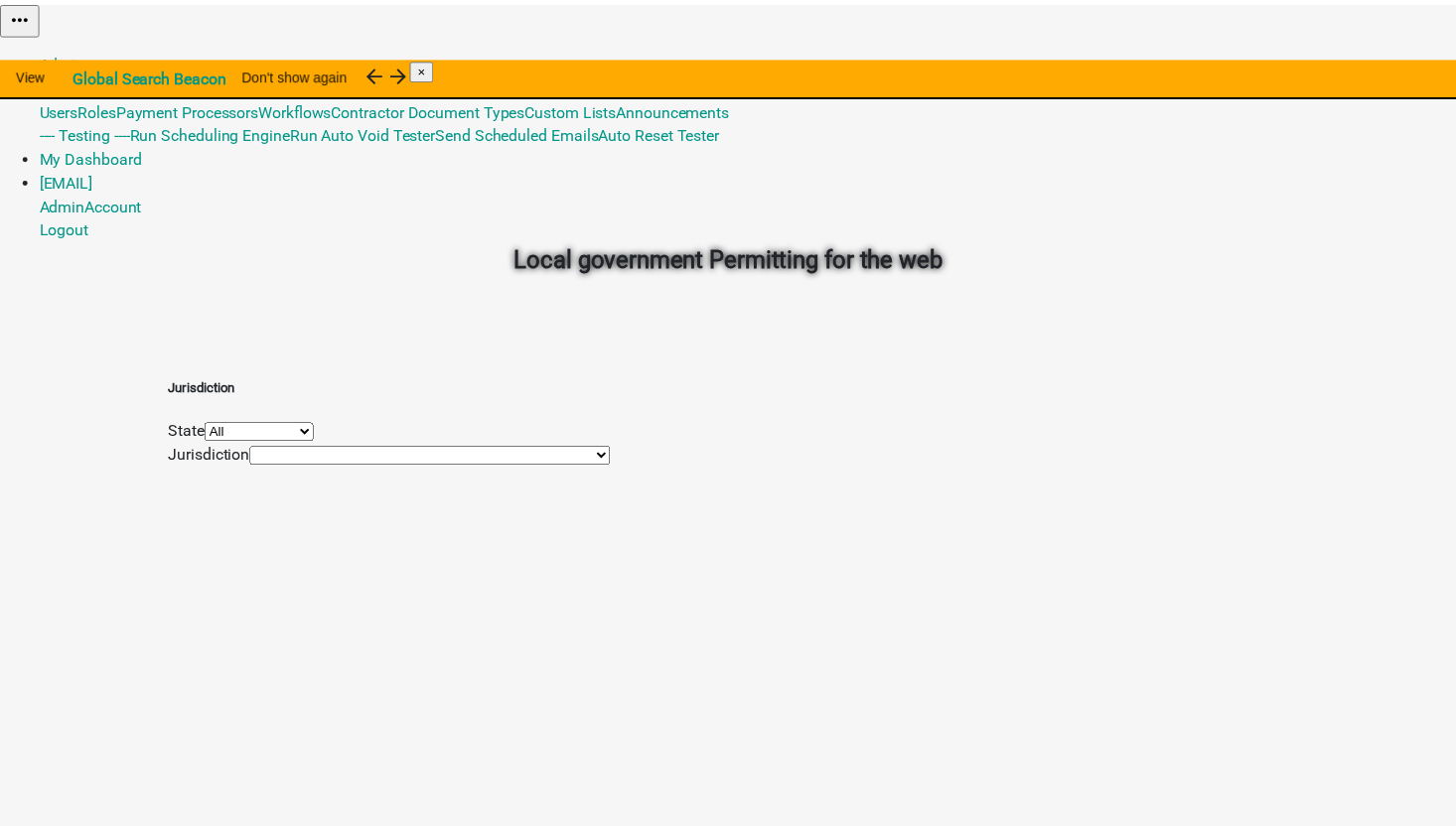 scroll, scrollTop: 0, scrollLeft: 0, axis: both 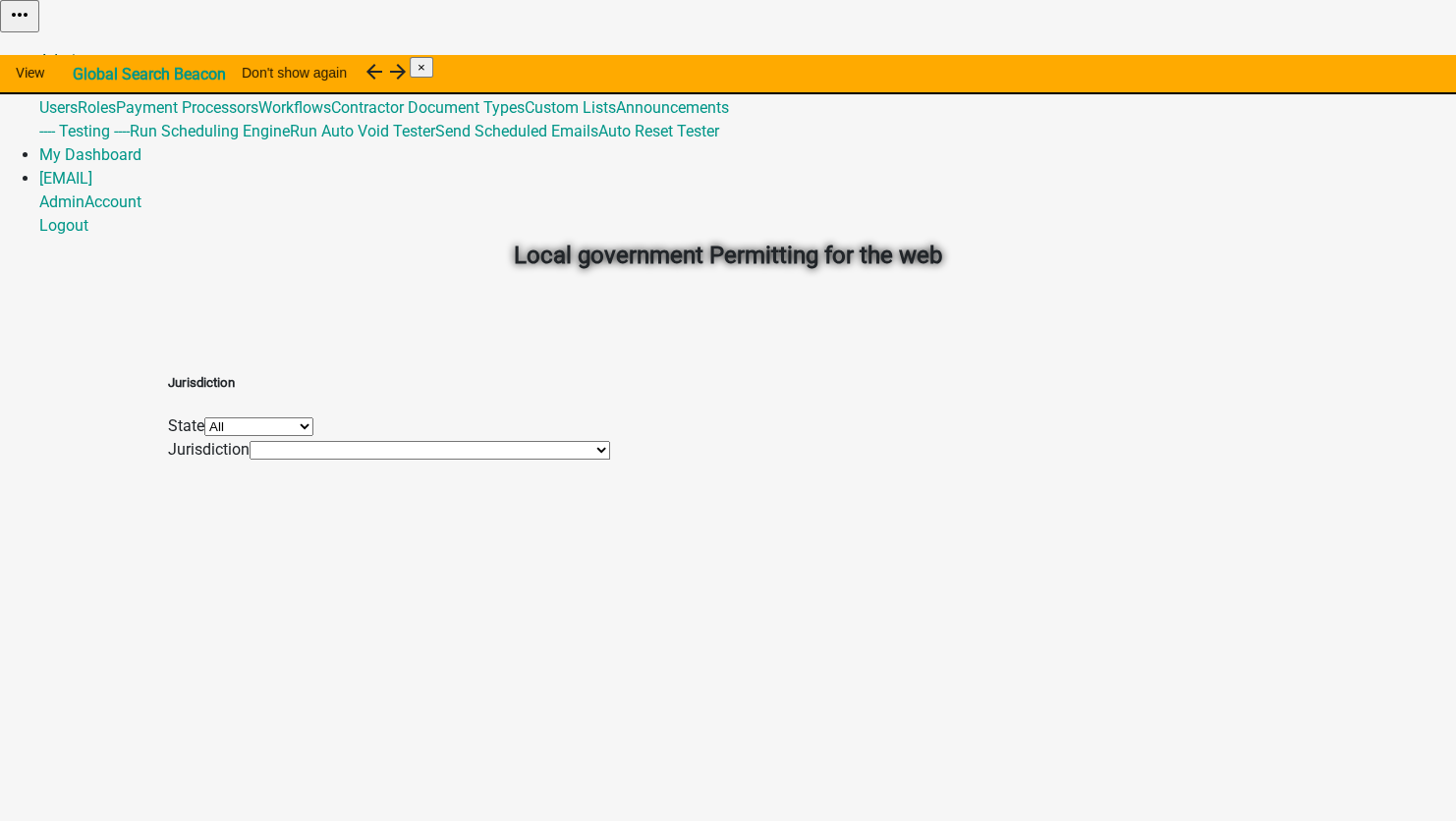 click on "Admin" at bounding box center [62, 60] 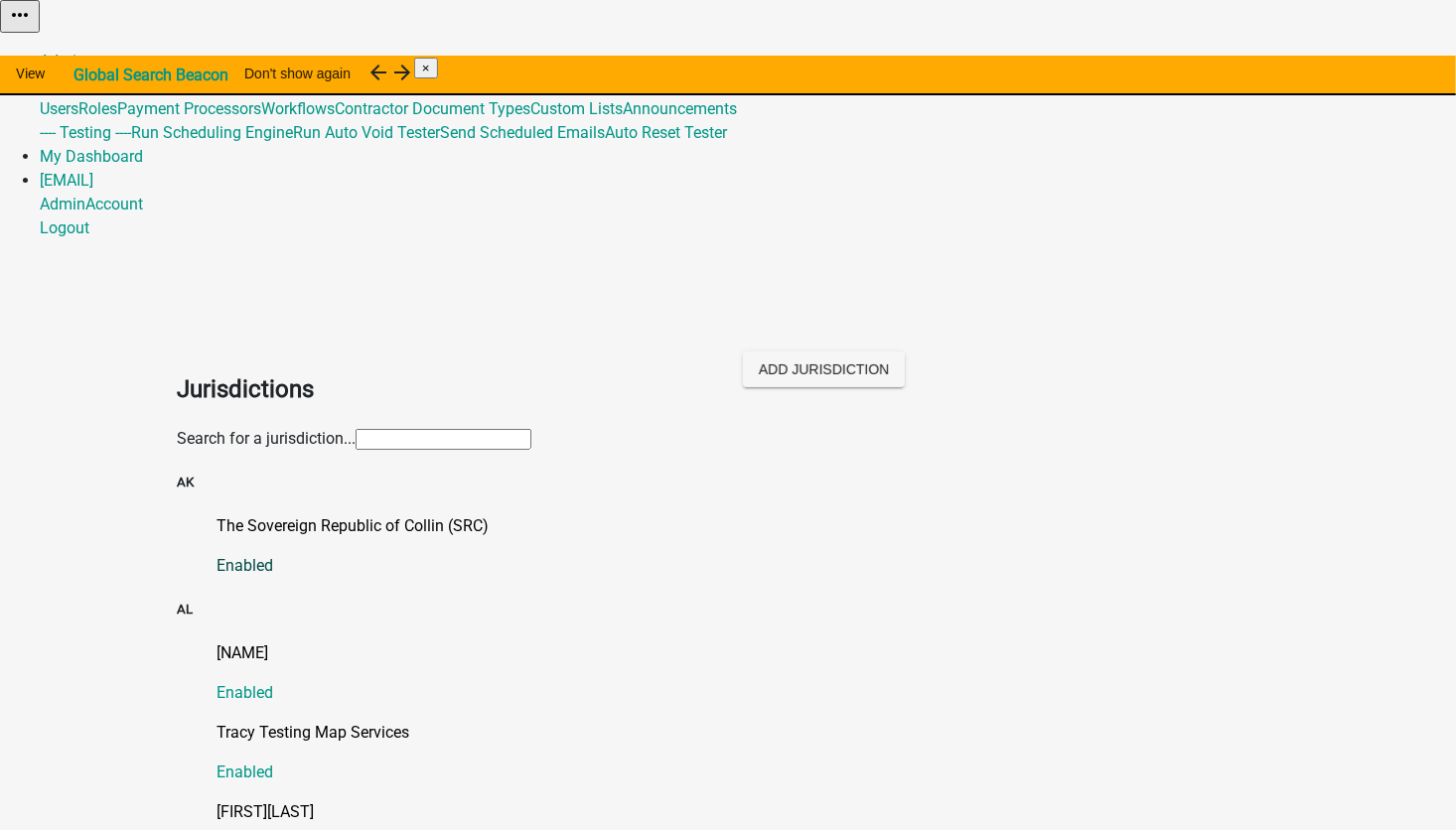 click on "The Sovereign Republic of Collin (SRC)   Enabled" 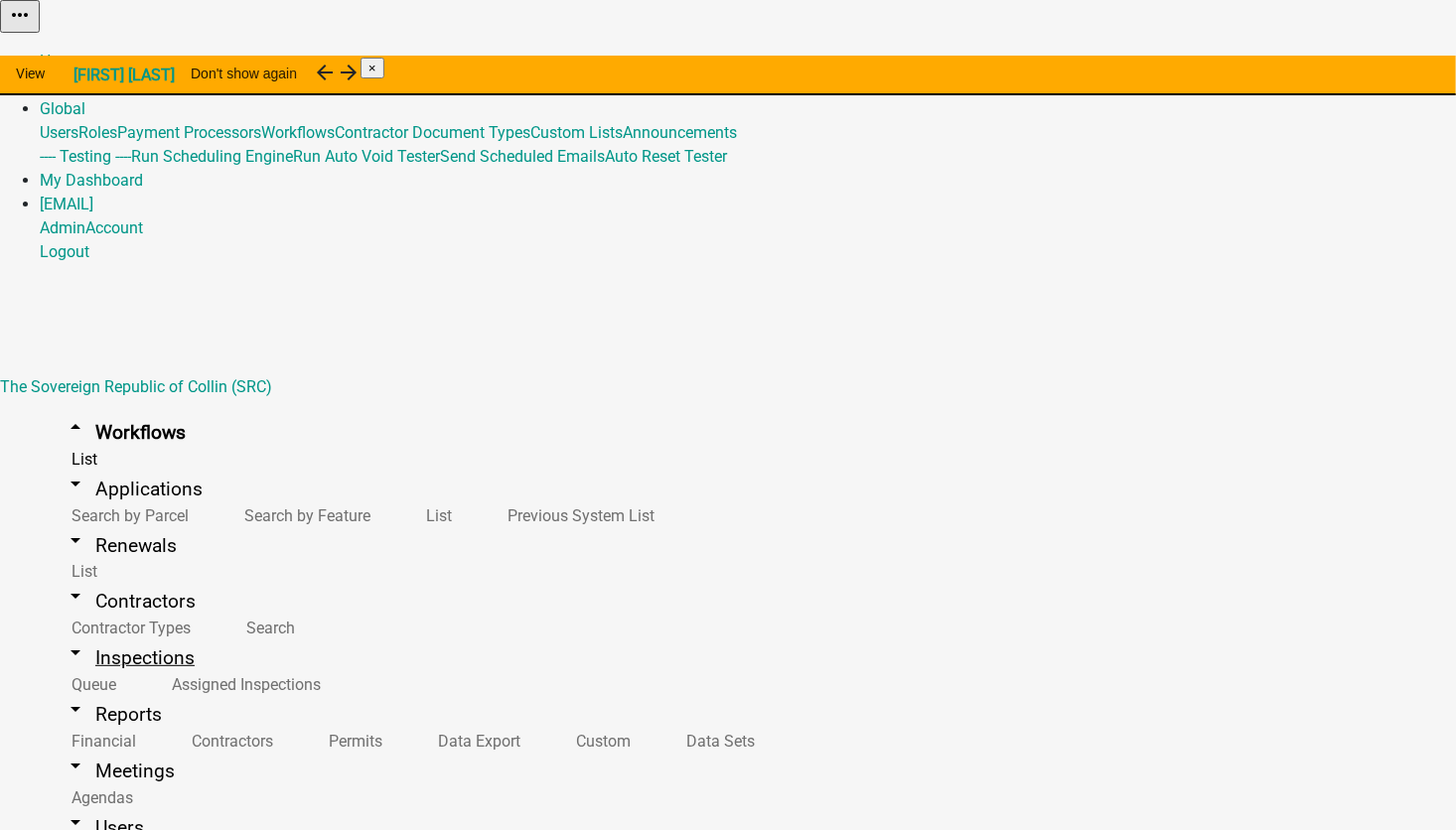 click on "arrow_drop_down   Inspections" at bounding box center (129, 657) 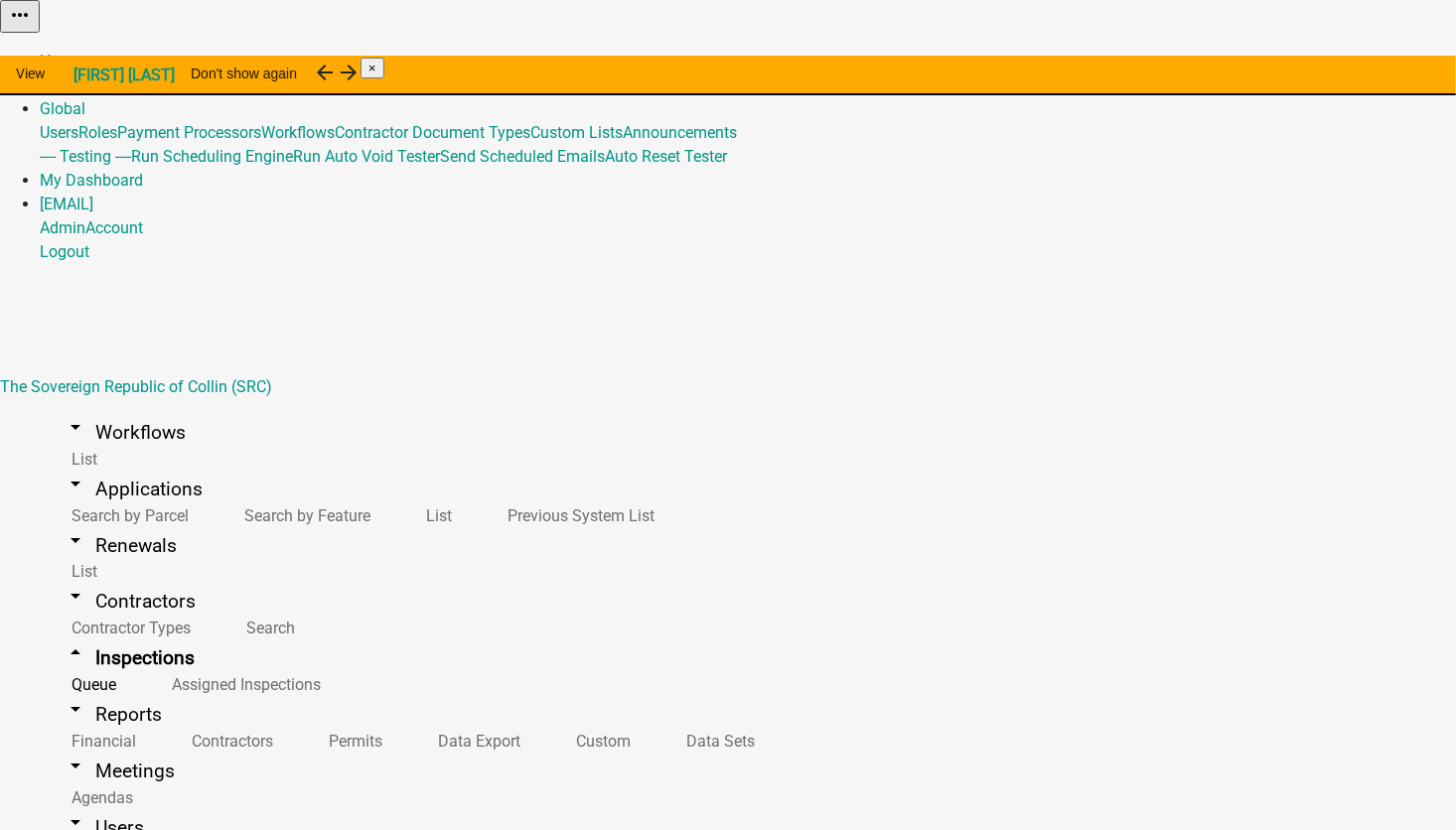 click on "Export" at bounding box center [83, 1158] 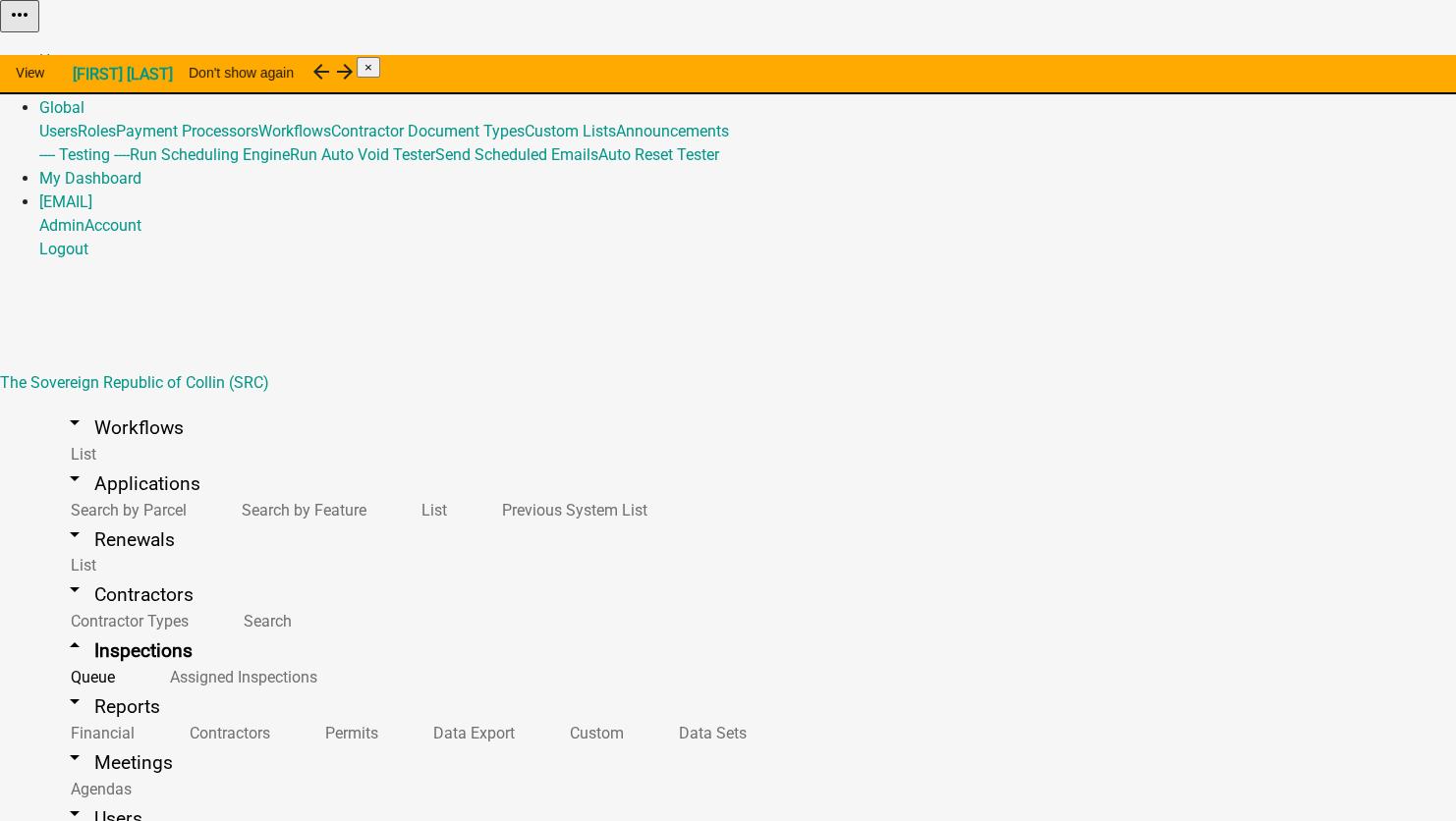click 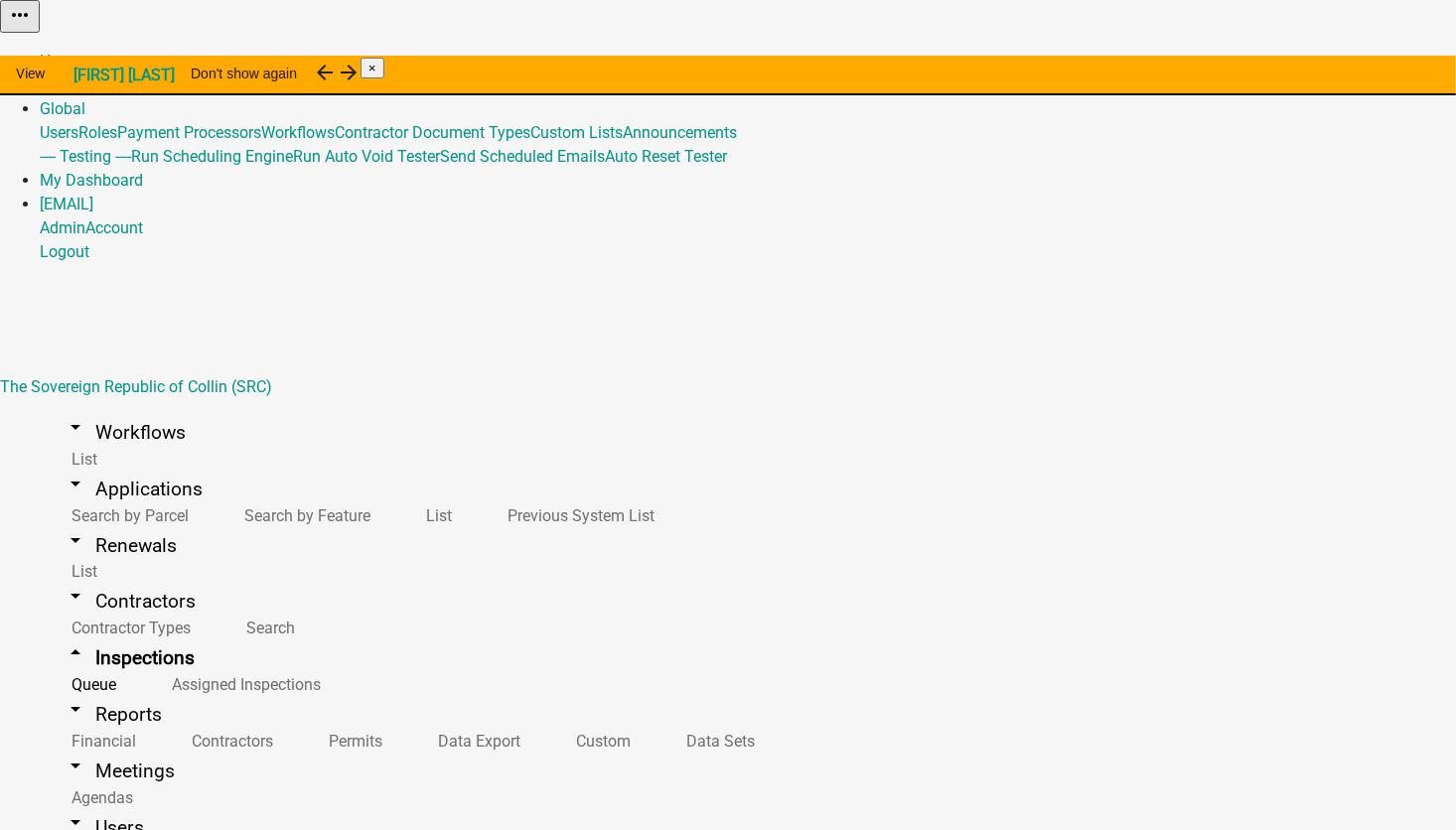 click on "Export" at bounding box center (83, 1158) 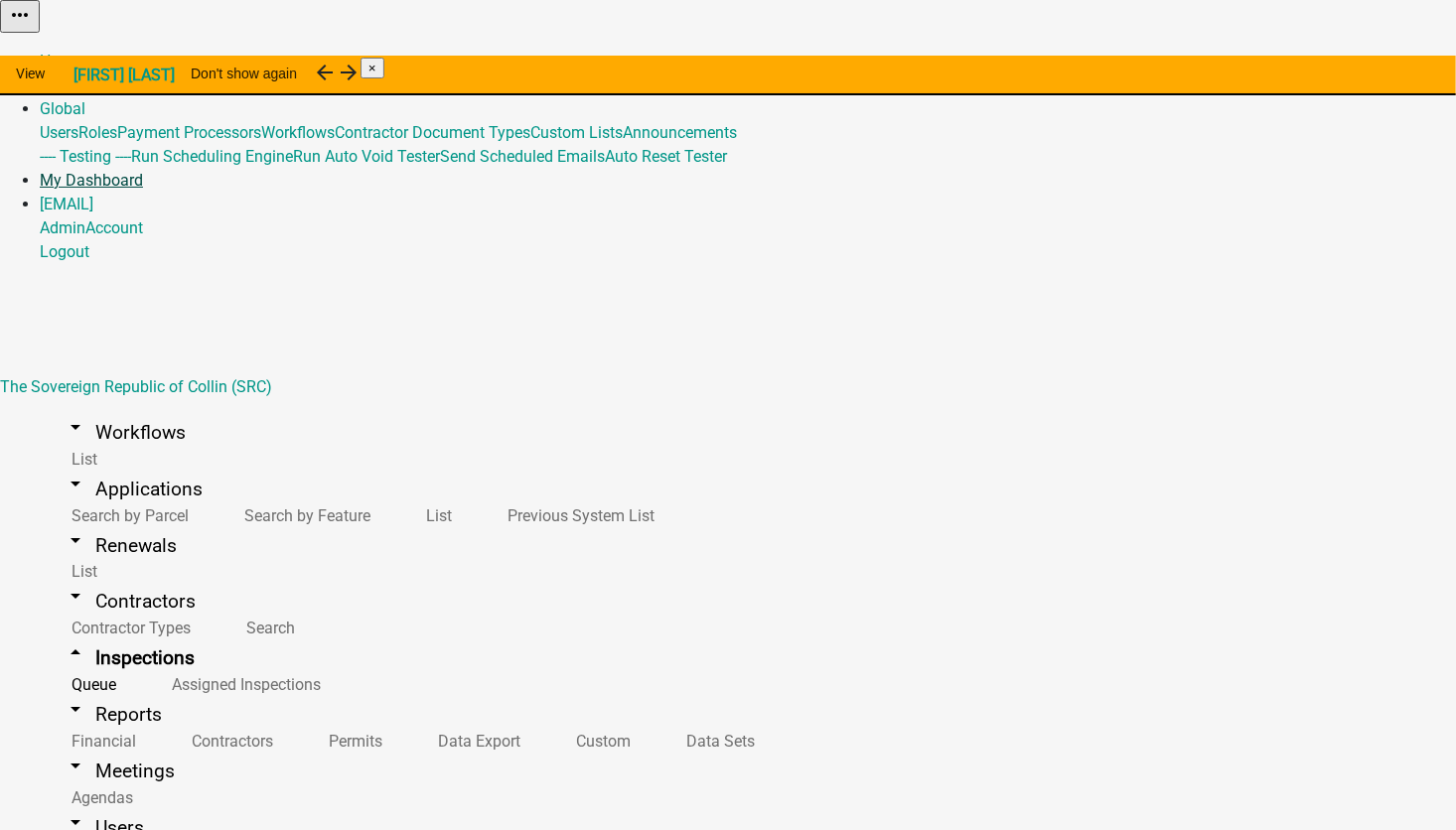 click on "My Dashboard" at bounding box center (91, 180) 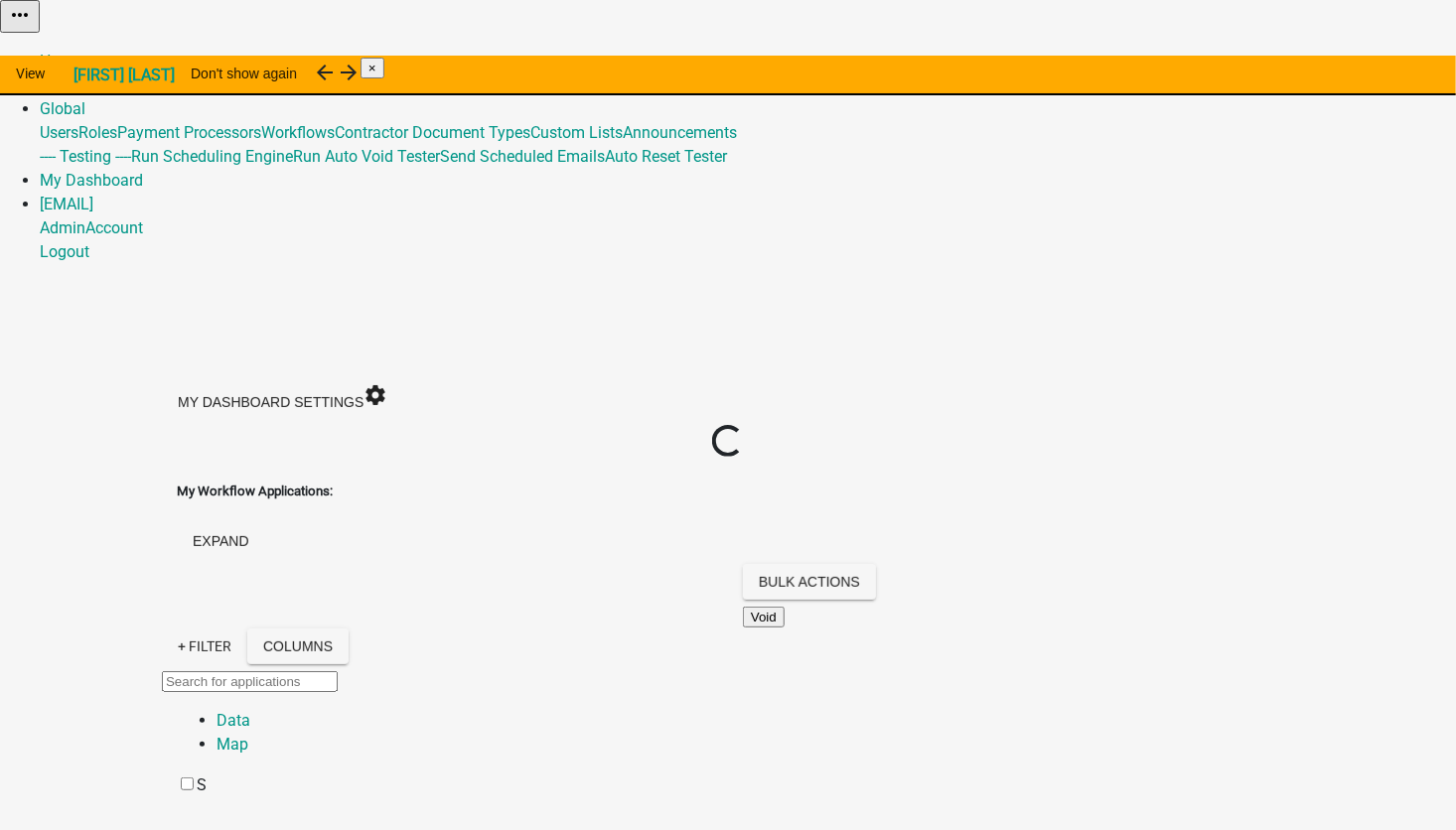 select on "1: 25" 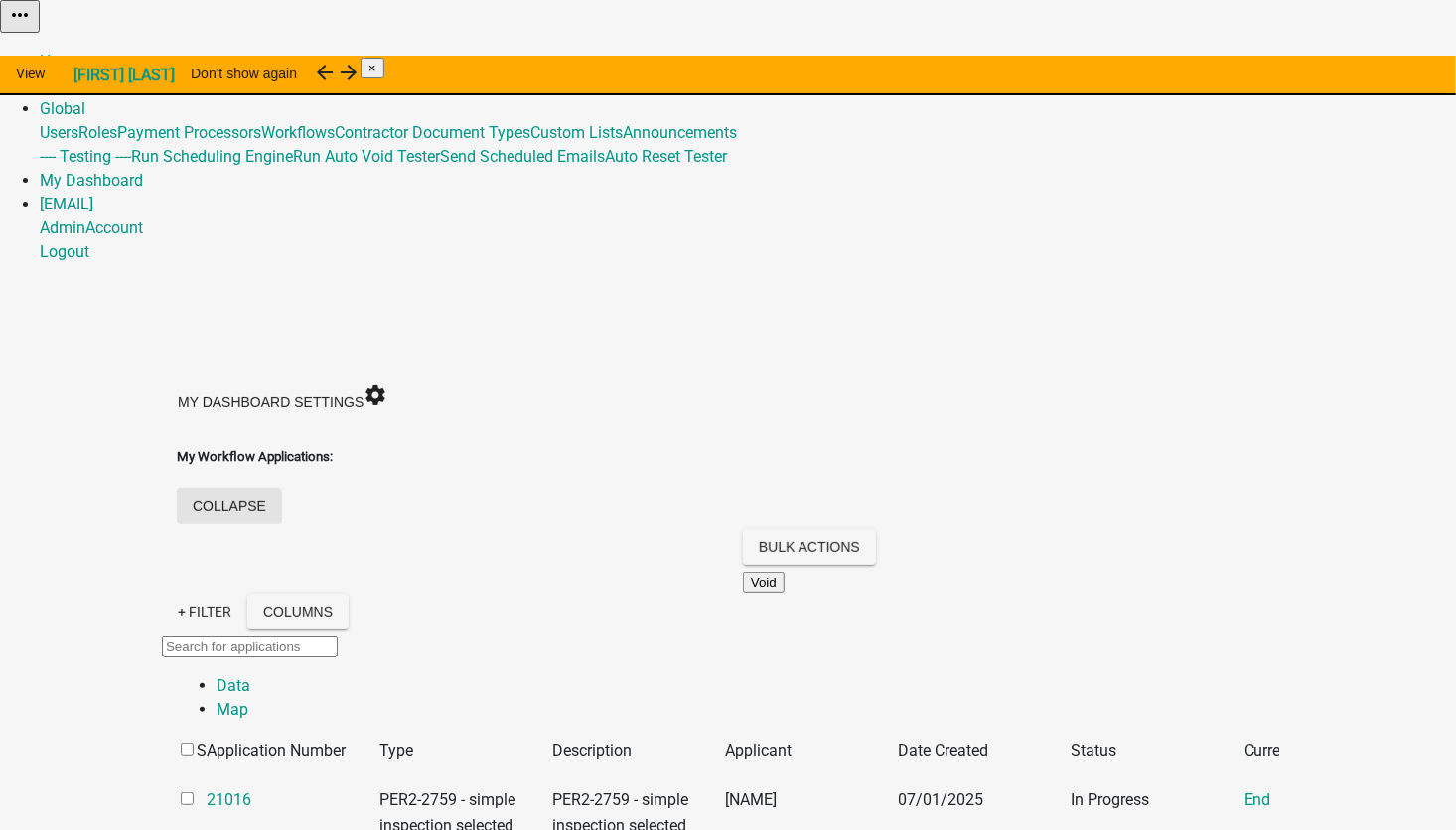 click on "collapse" at bounding box center [229, 506] 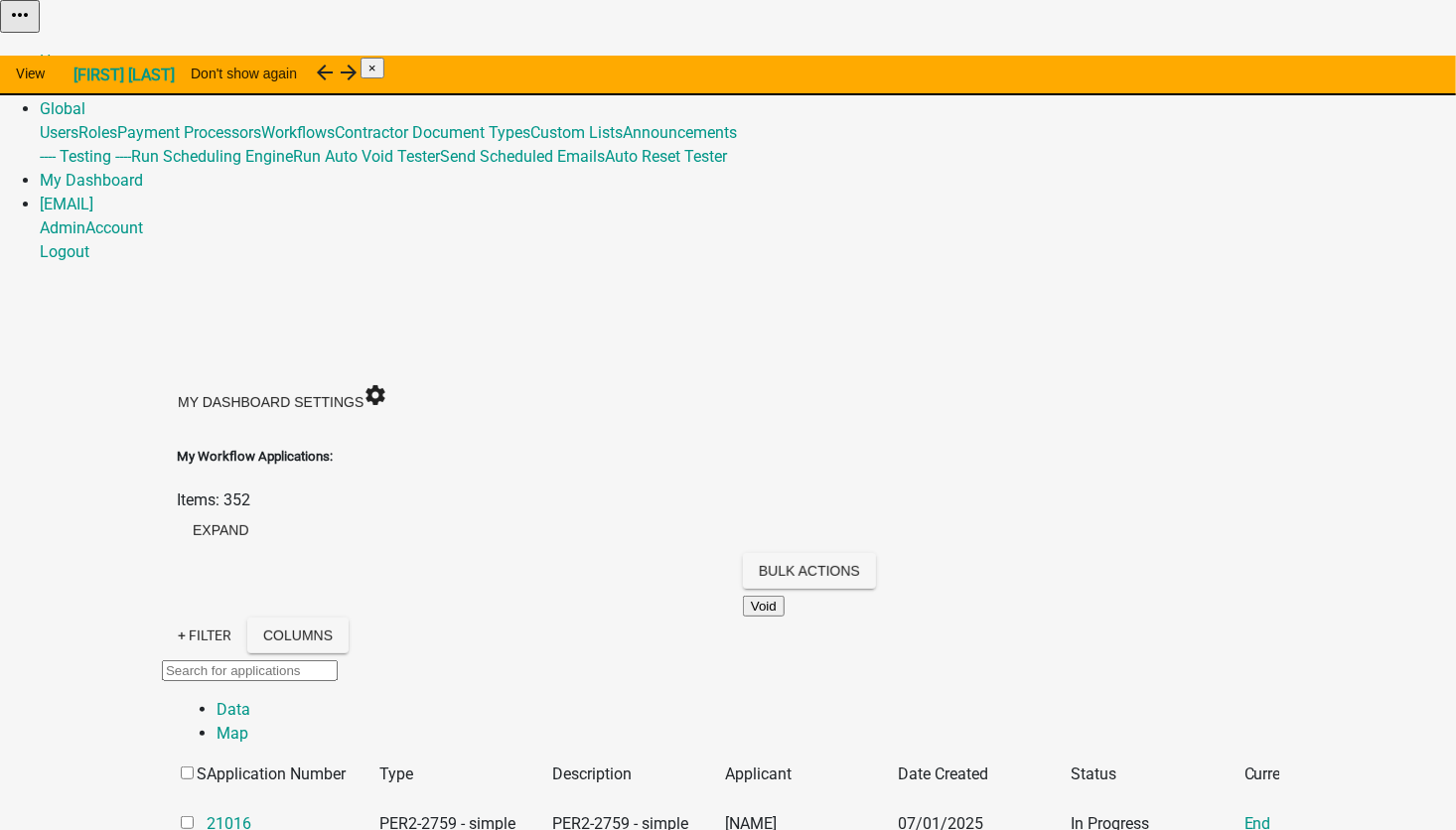 click on "collapse" at bounding box center [229, 1490] 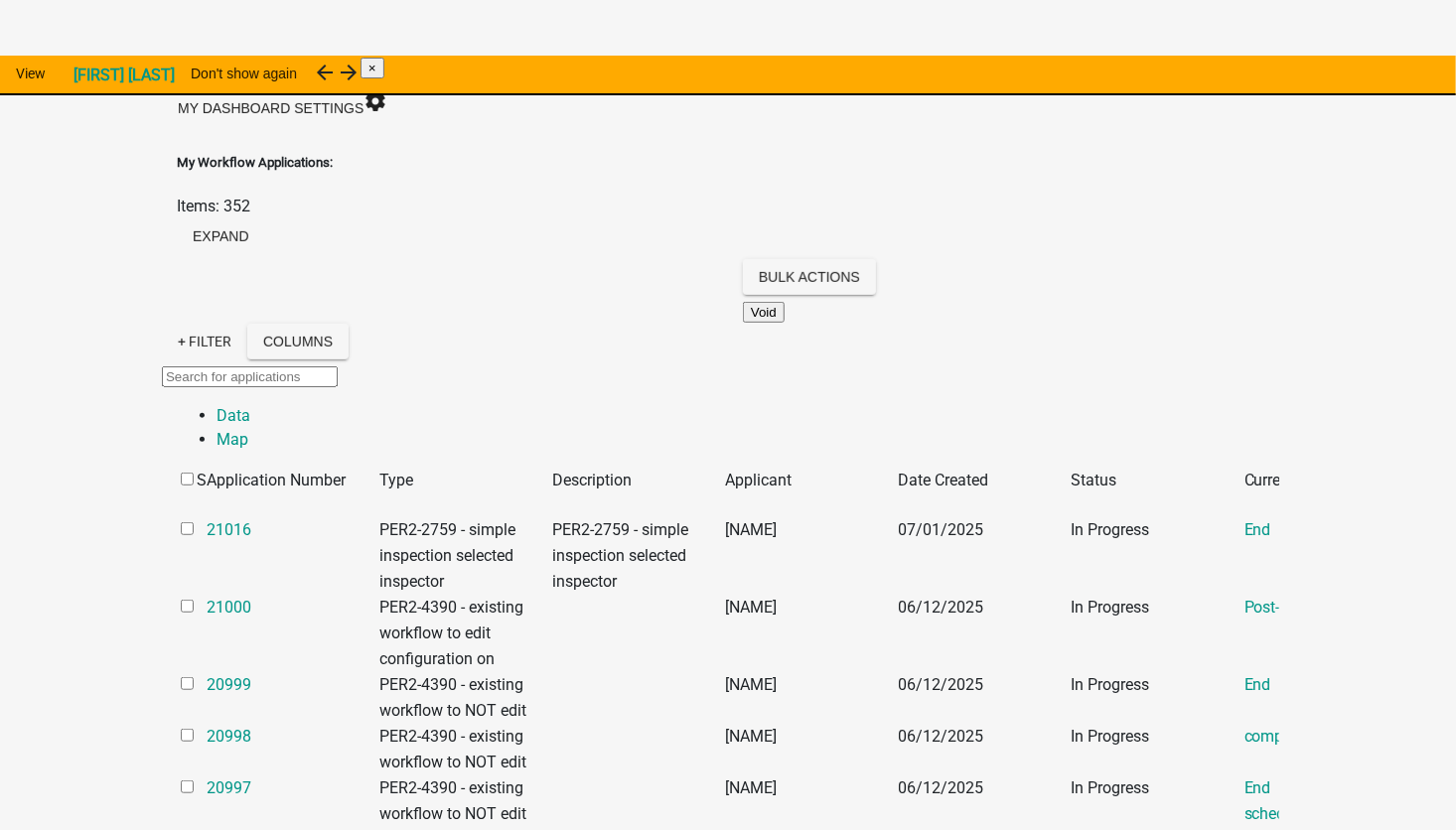 scroll, scrollTop: 298, scrollLeft: 0, axis: vertical 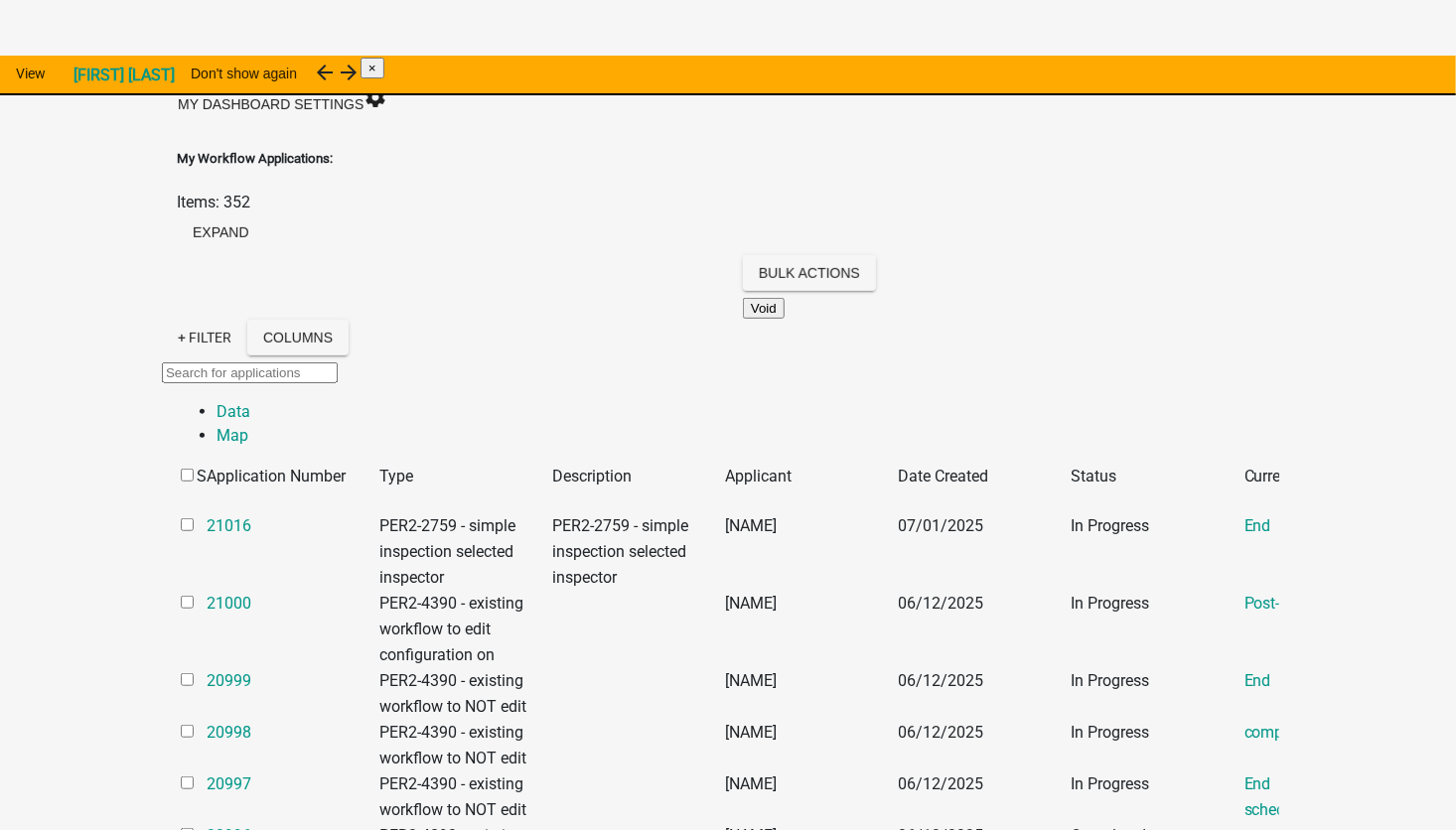 click on "Export" at bounding box center [220, 5002] 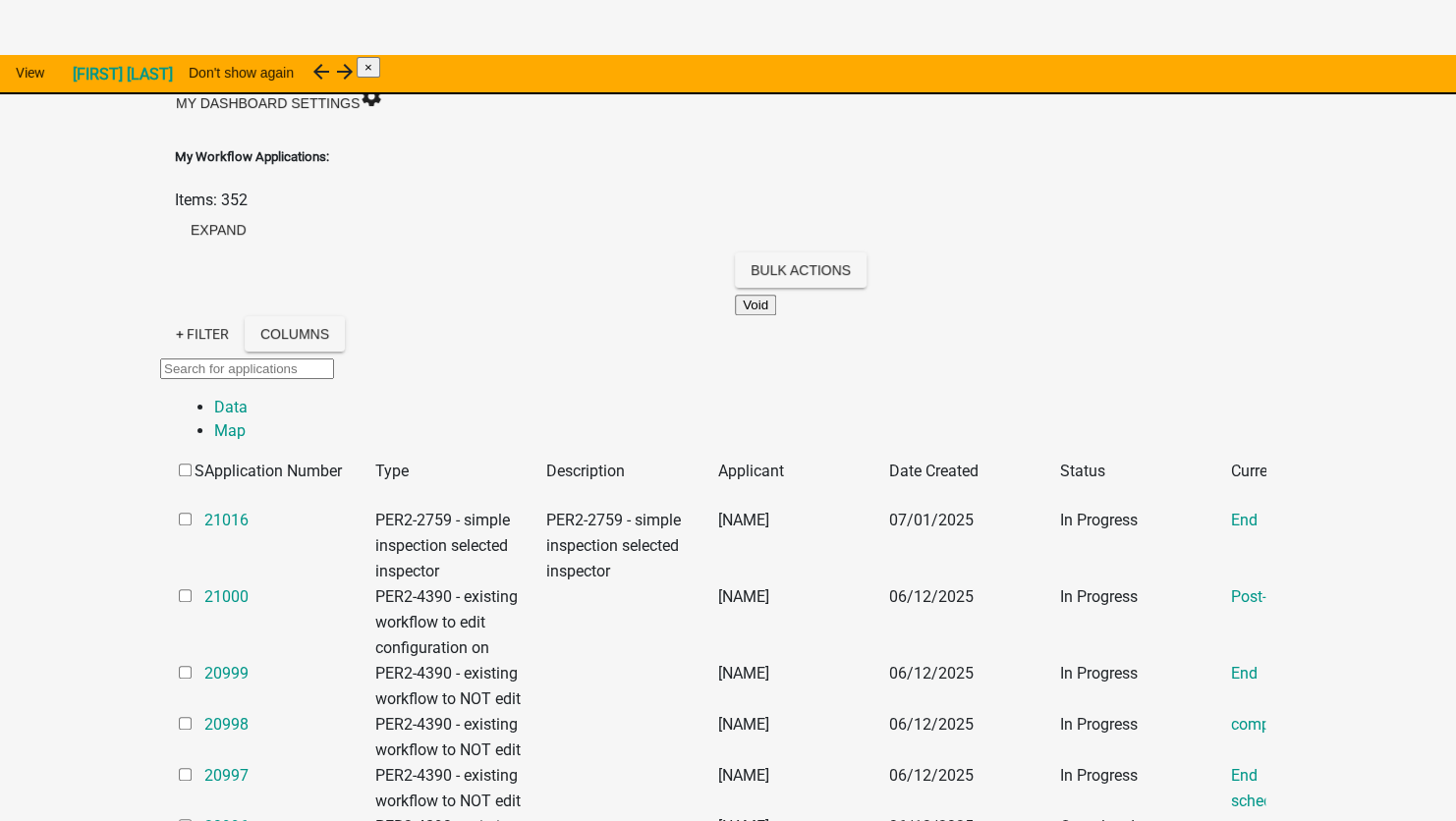 click on "×" 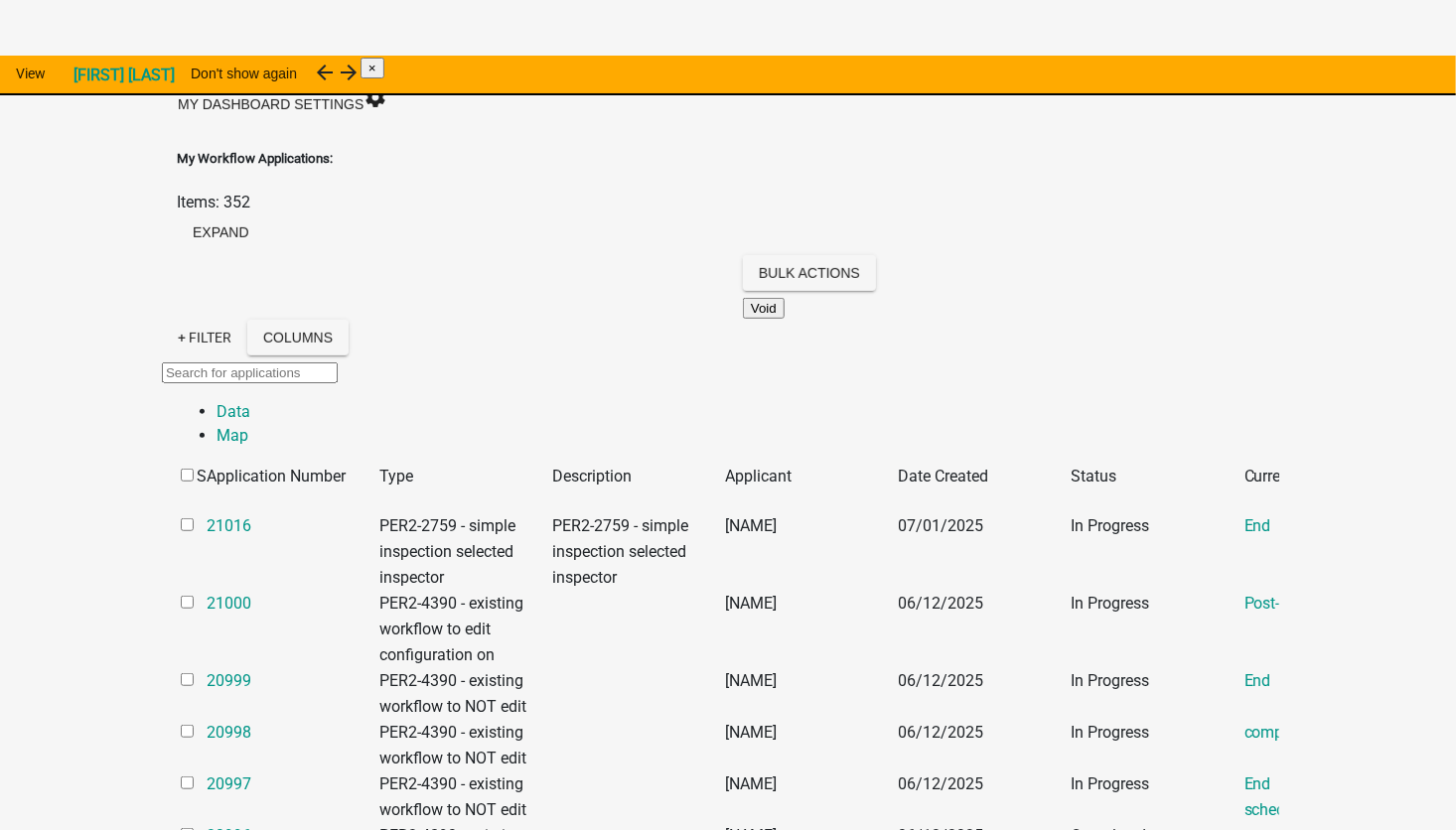 click on "collapse" at bounding box center [229, 4897] 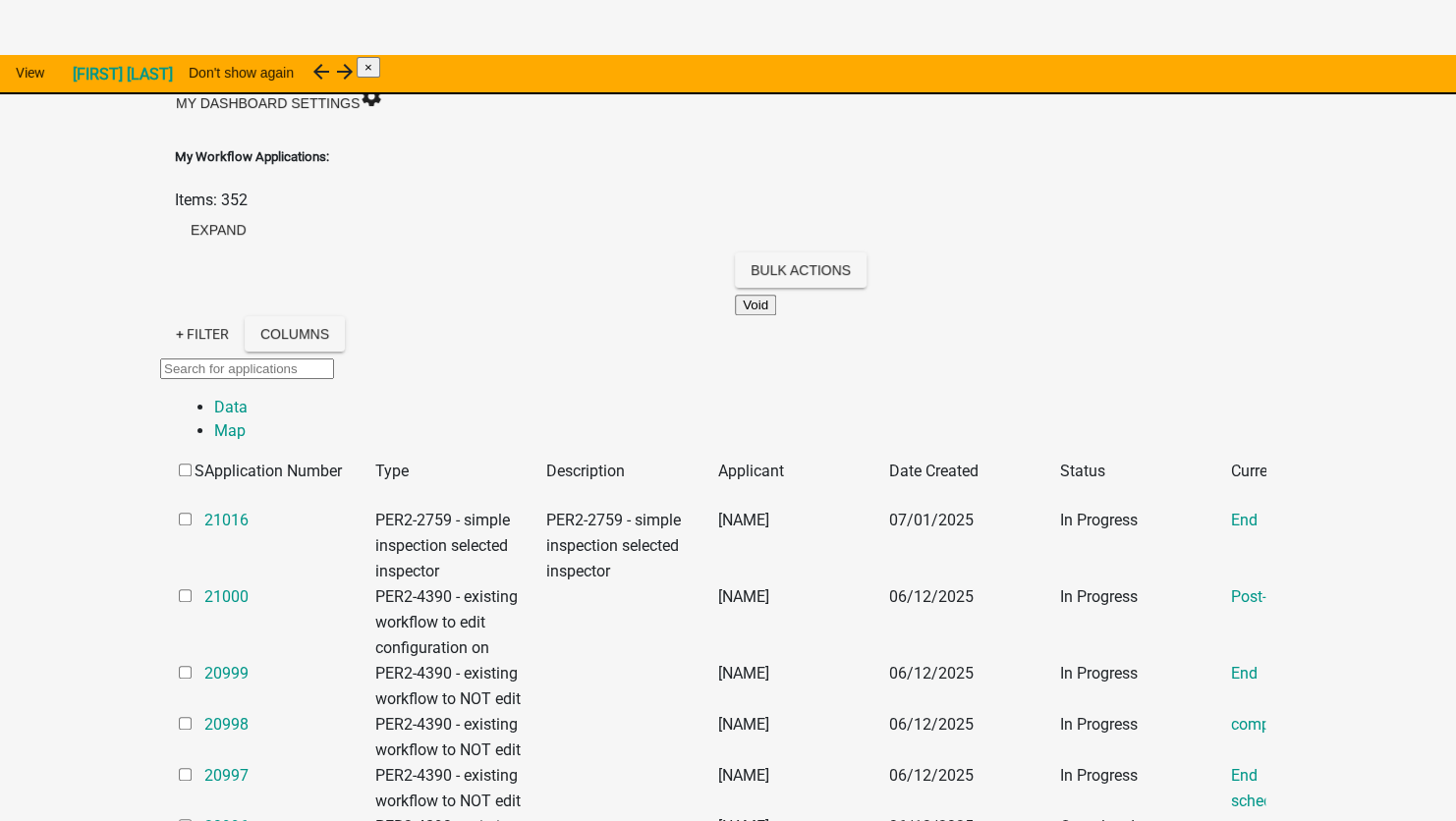 click on "Save" 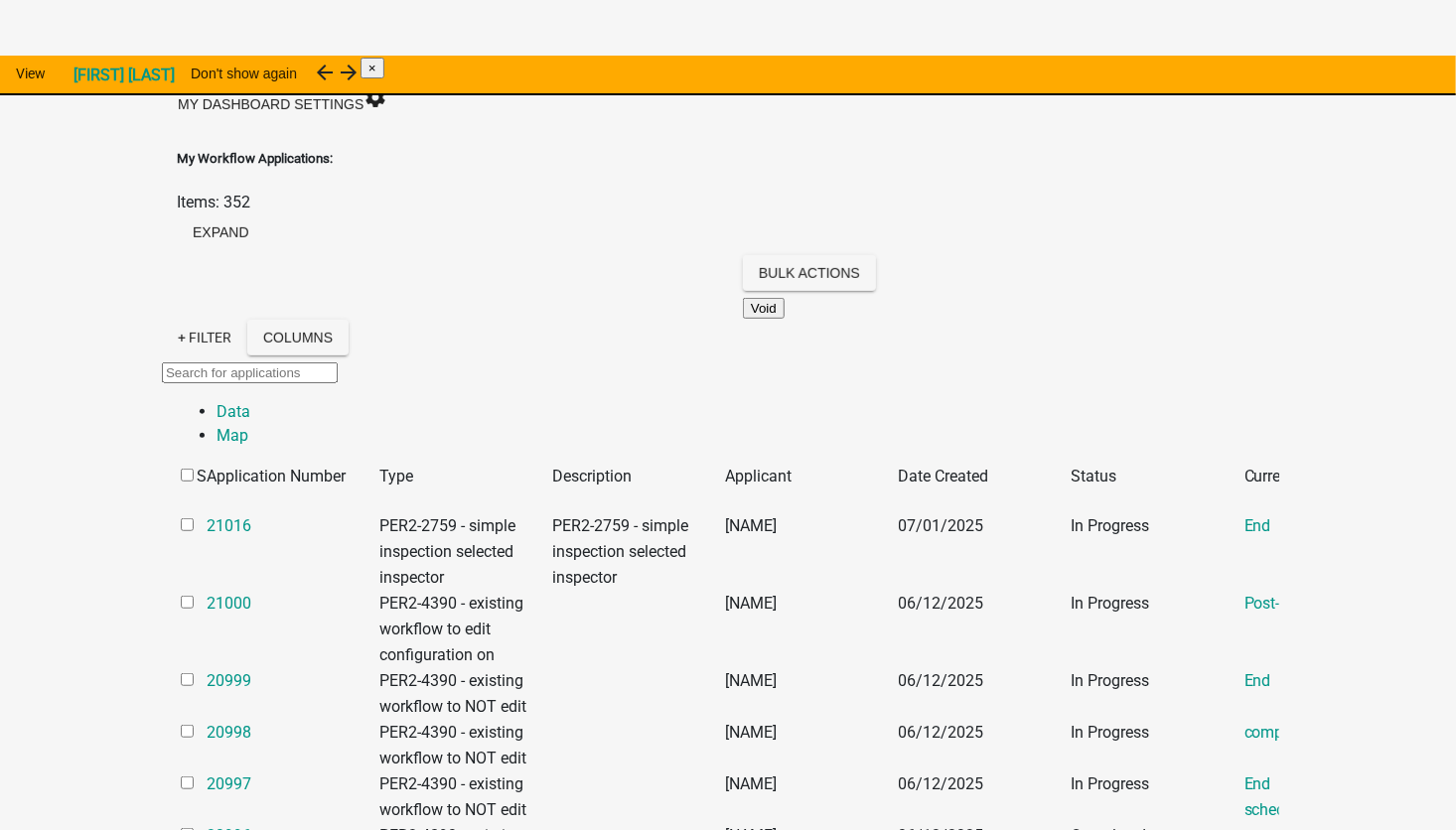 click on "Export" at bounding box center [220, 7753] 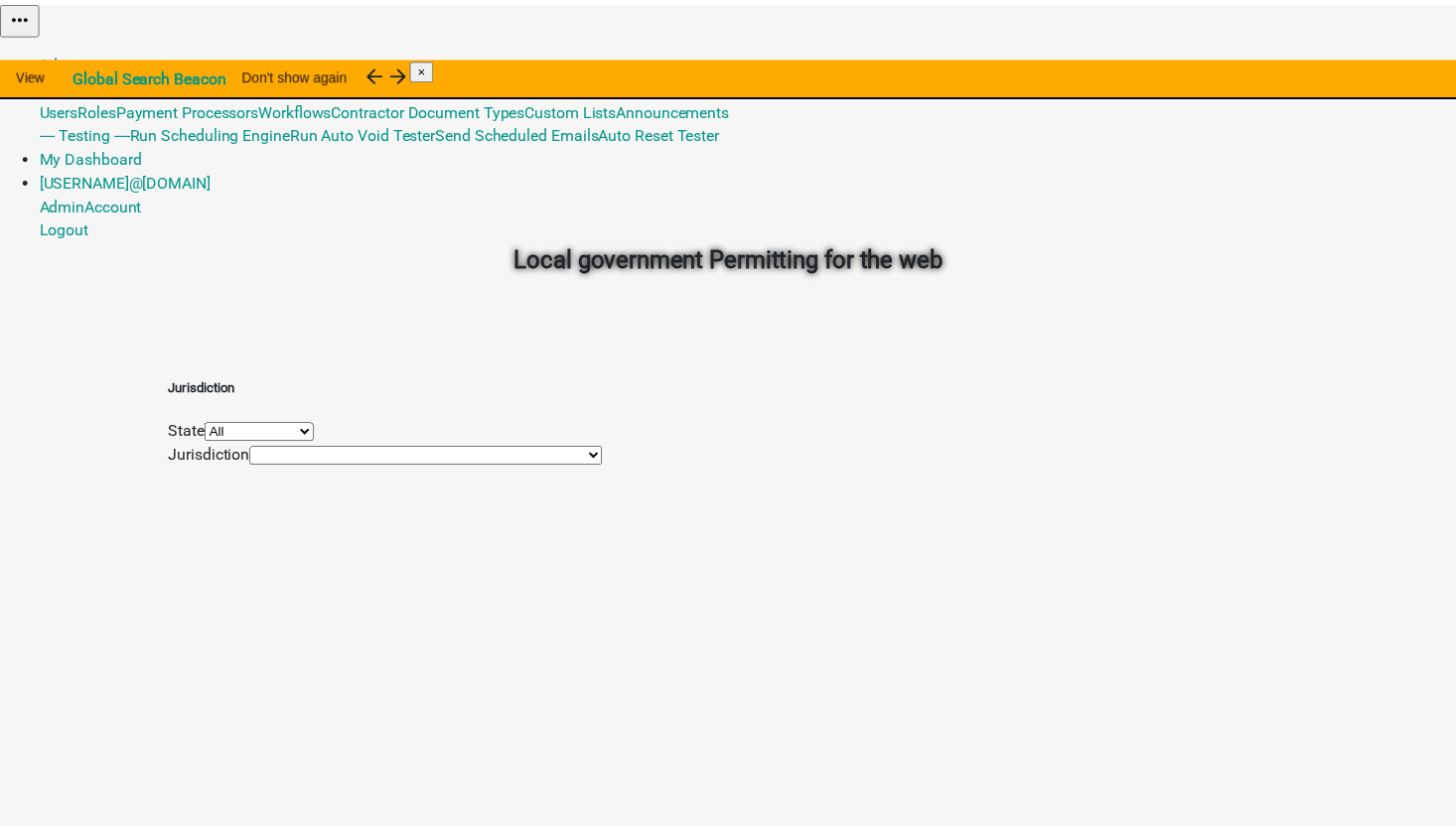 scroll, scrollTop: 0, scrollLeft: 0, axis: both 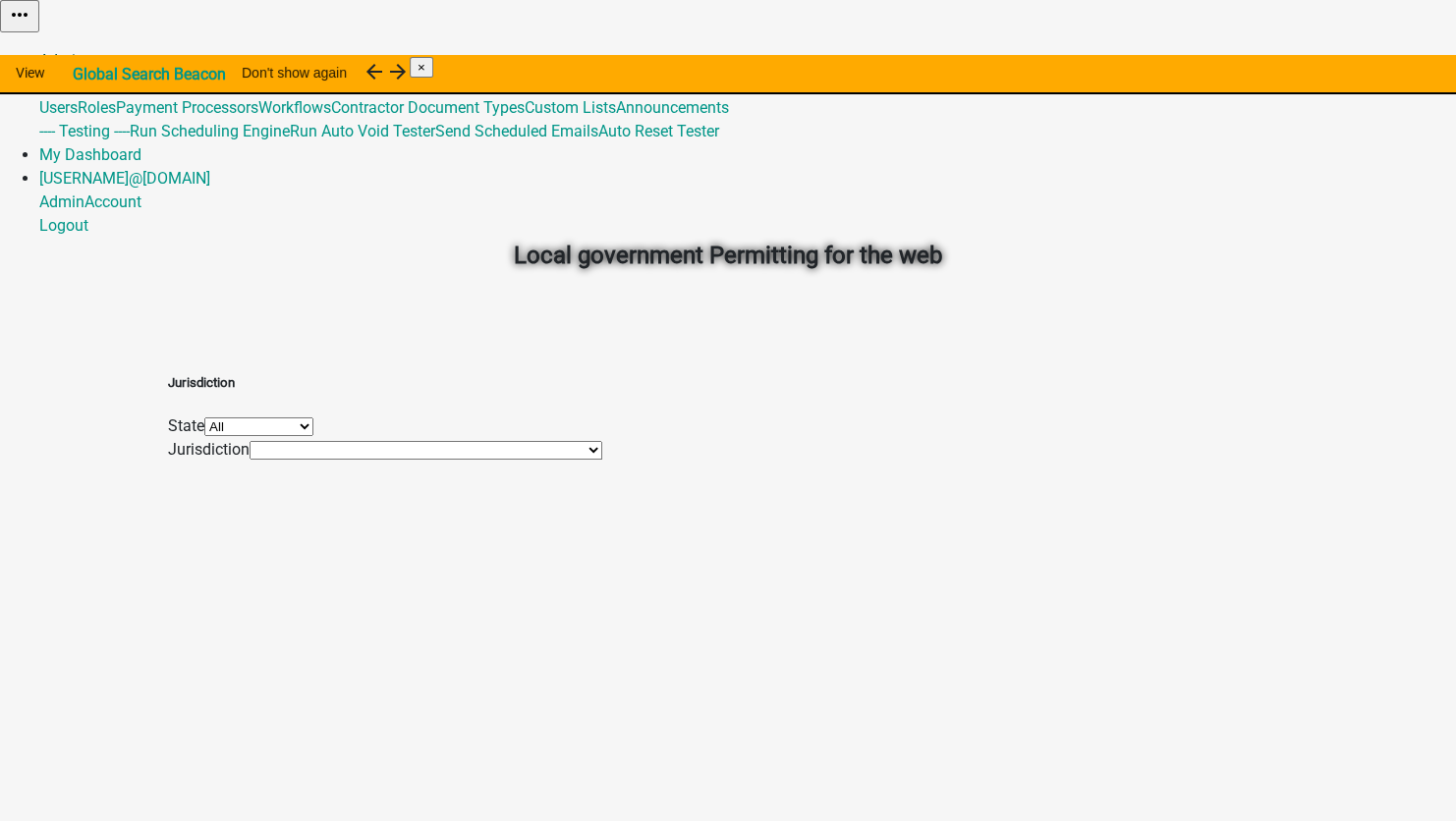click on "Admin" at bounding box center (62, 60) 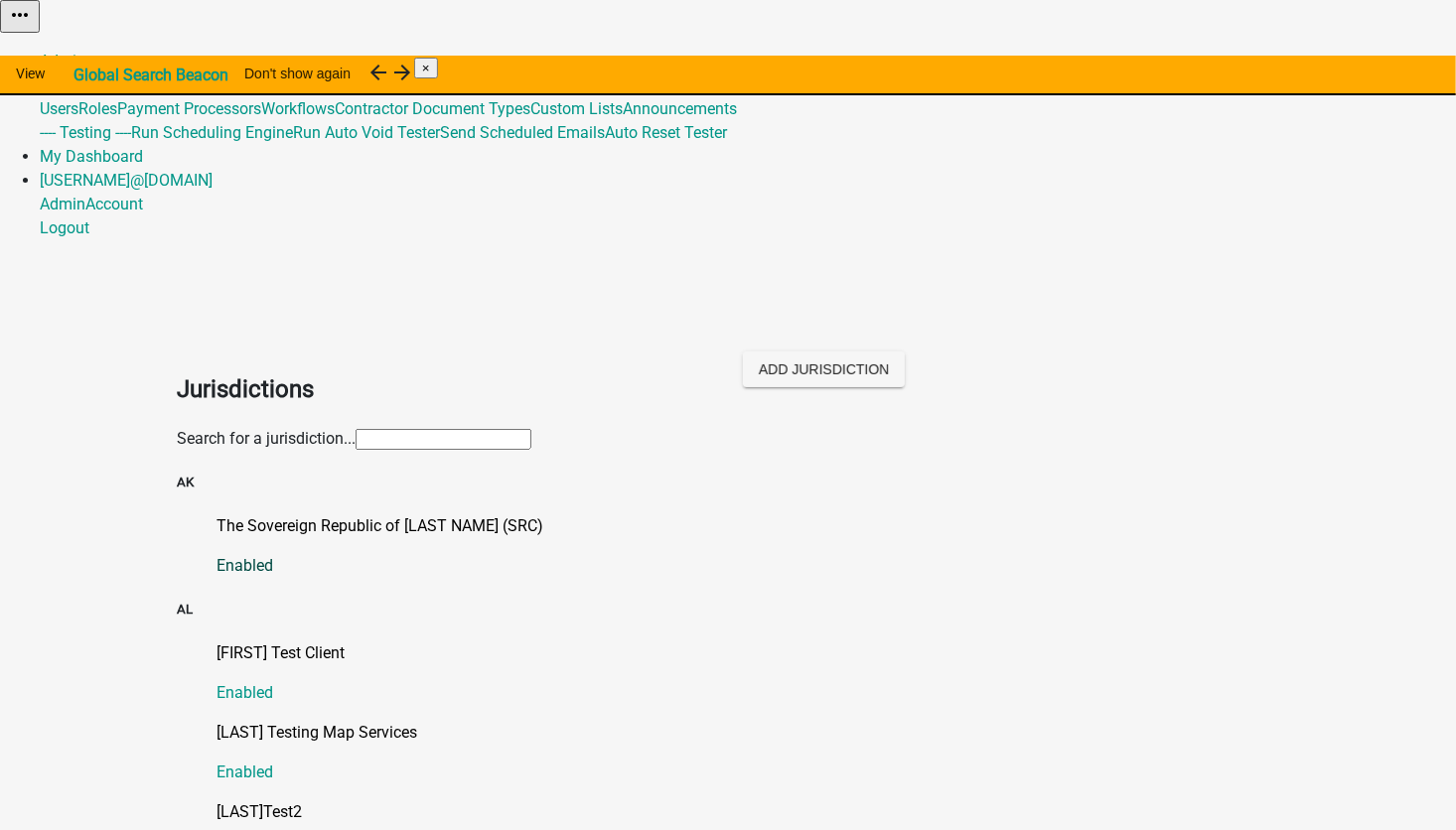 click on "The Sovereign Republic of [LAST NAME] (SRC)" 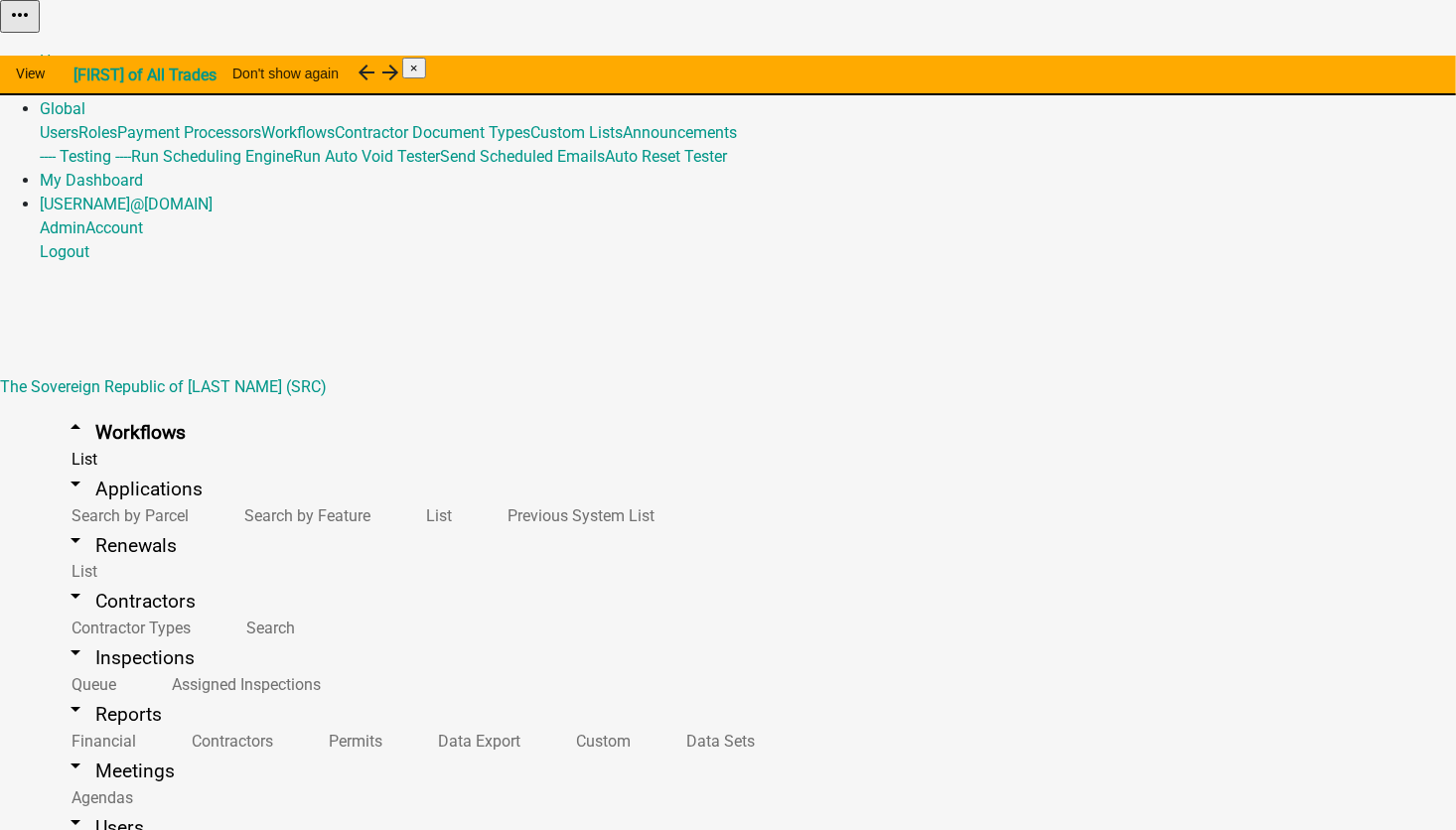 scroll, scrollTop: 1737, scrollLeft: 0, axis: vertical 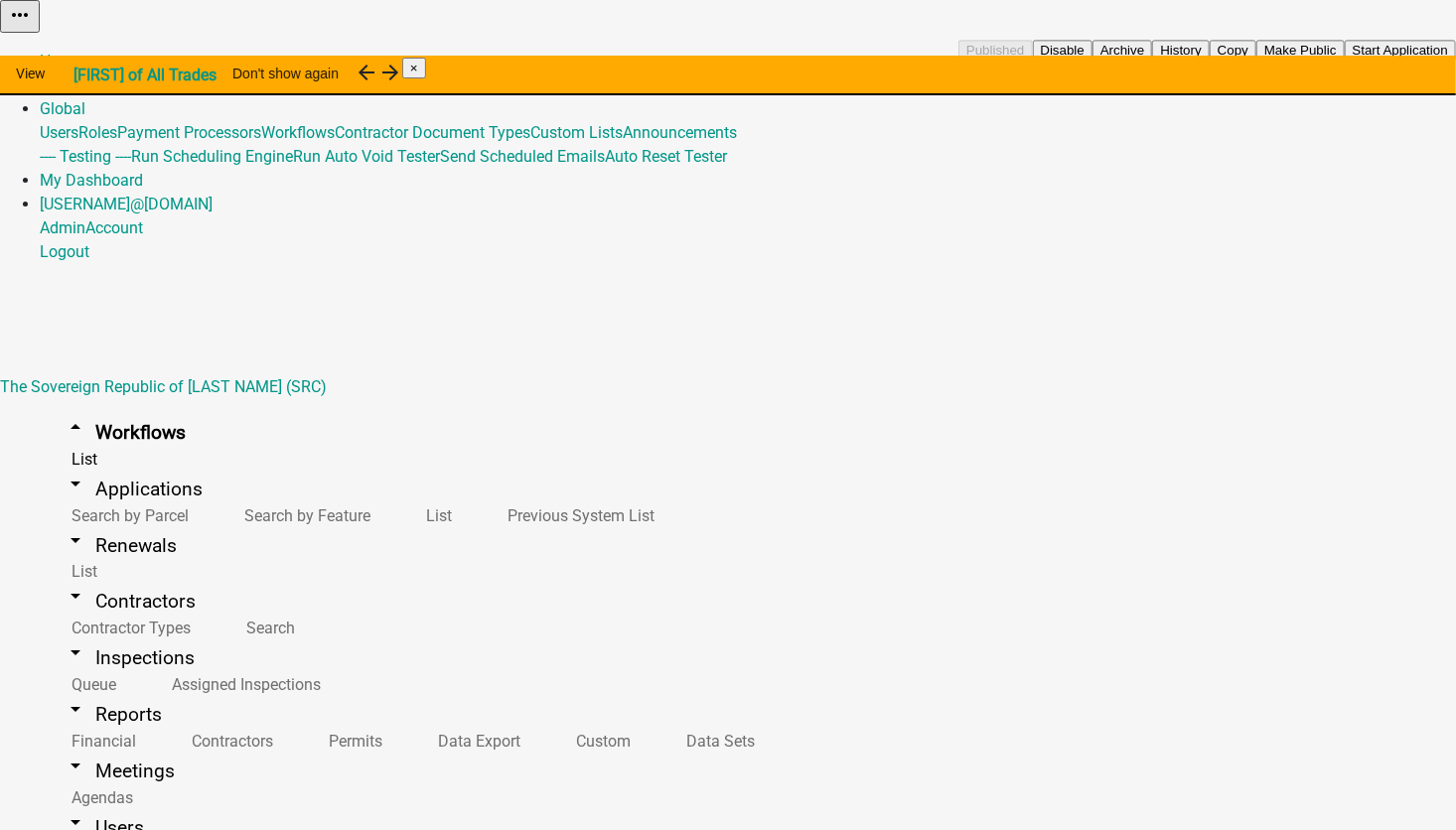 click on "Start Application" at bounding box center (1400, 50) 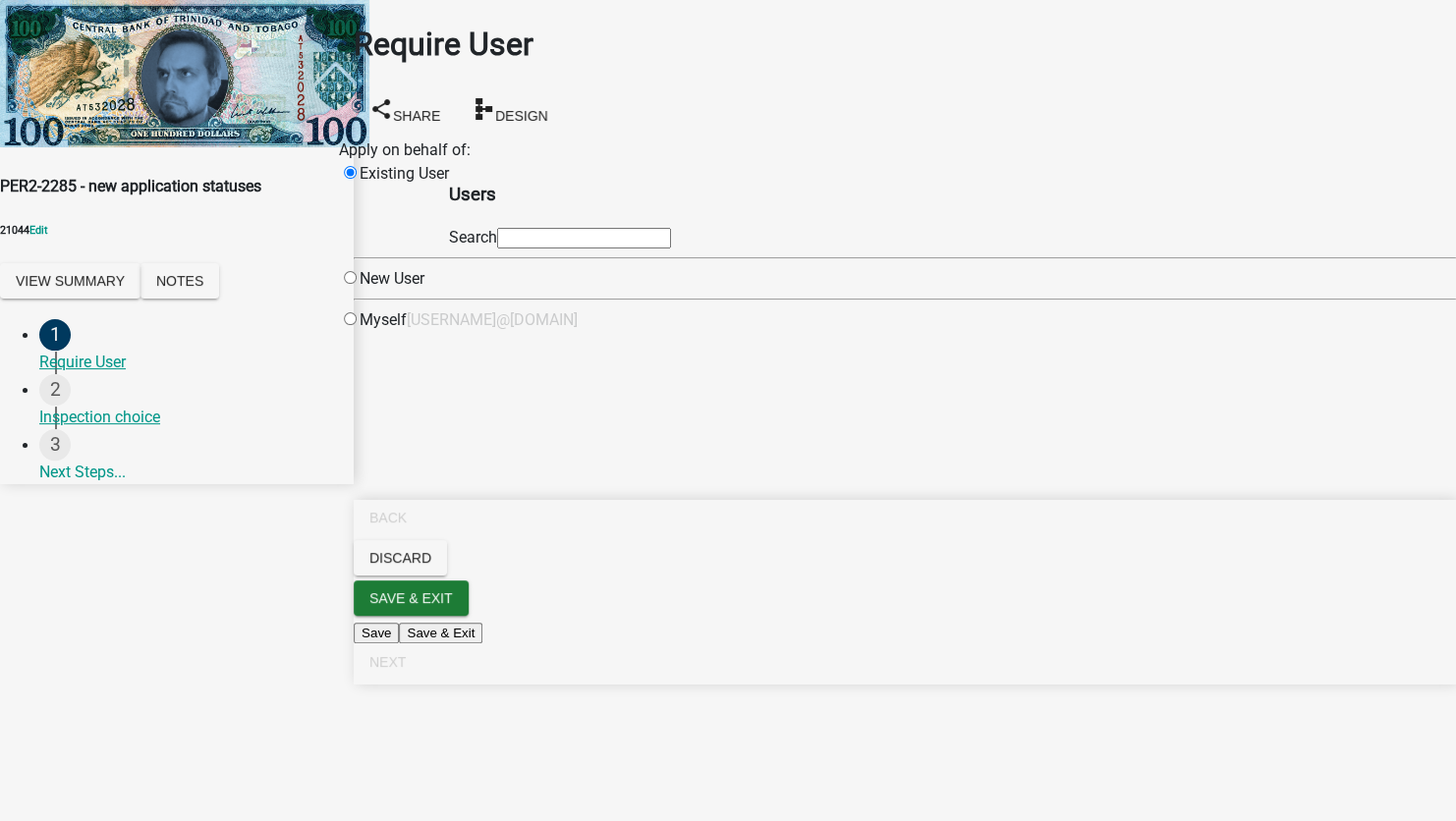 click 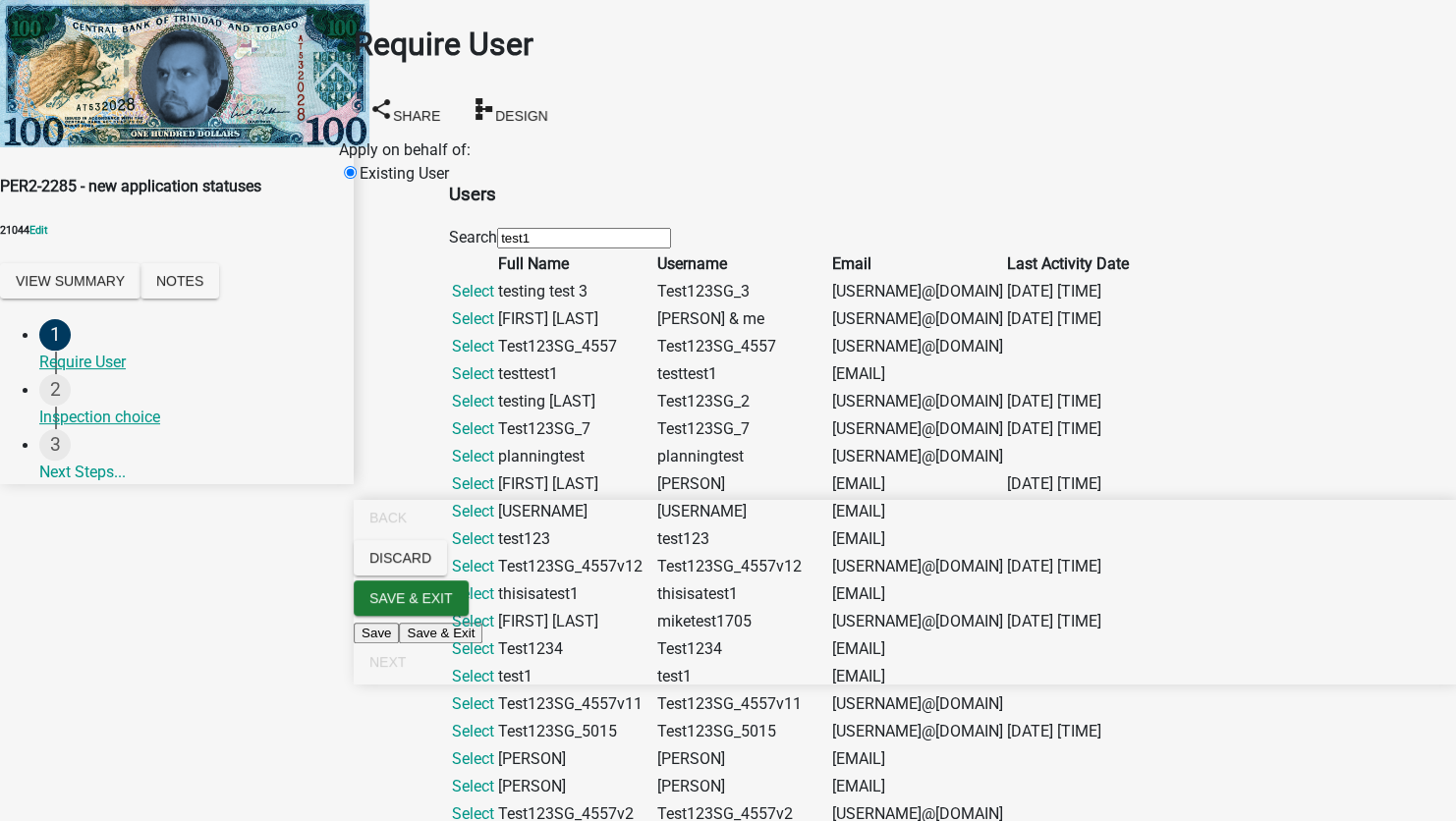 scroll, scrollTop: 98, scrollLeft: 0, axis: vertical 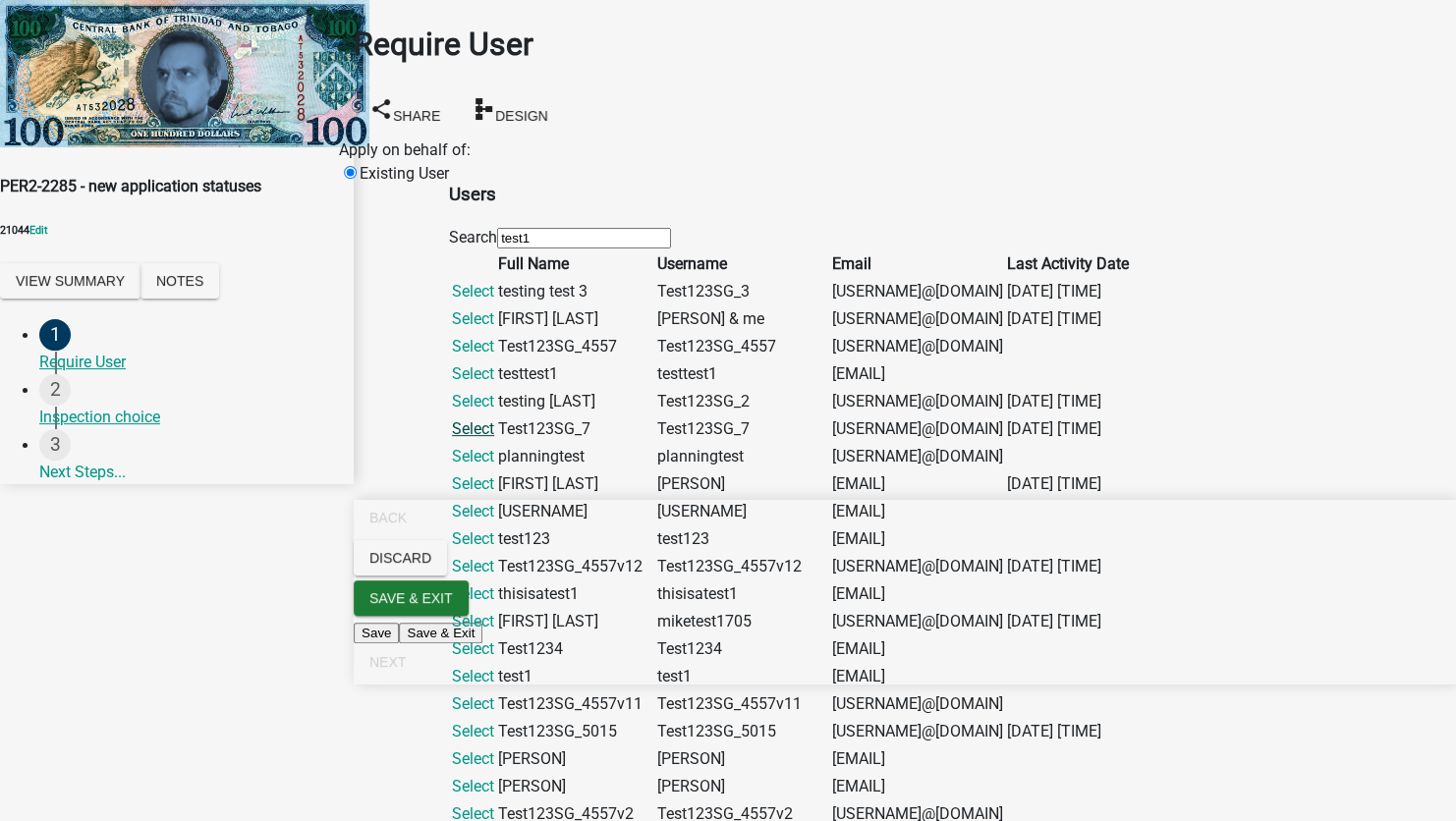 click on "Select" 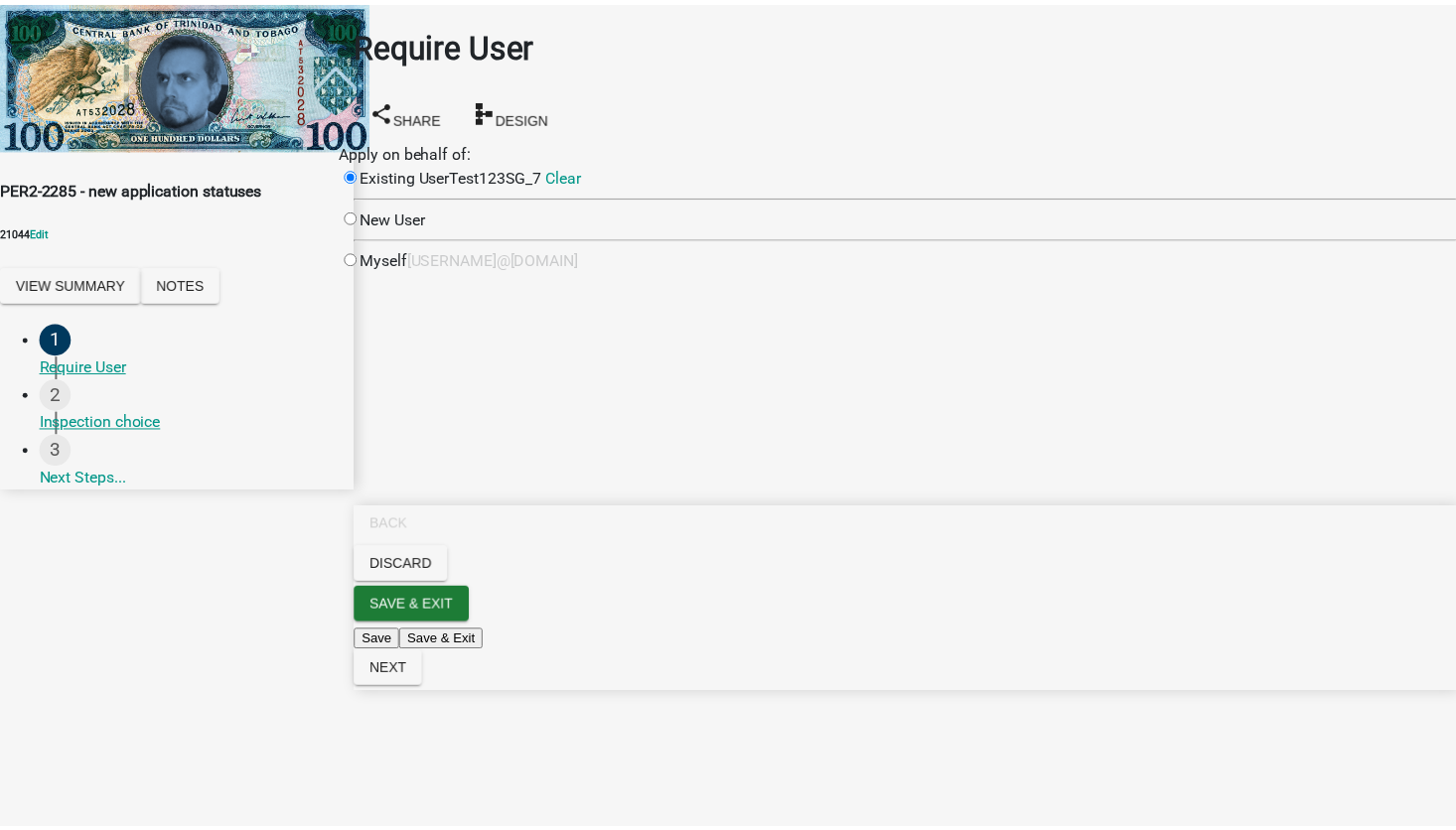 scroll, scrollTop: 0, scrollLeft: 0, axis: both 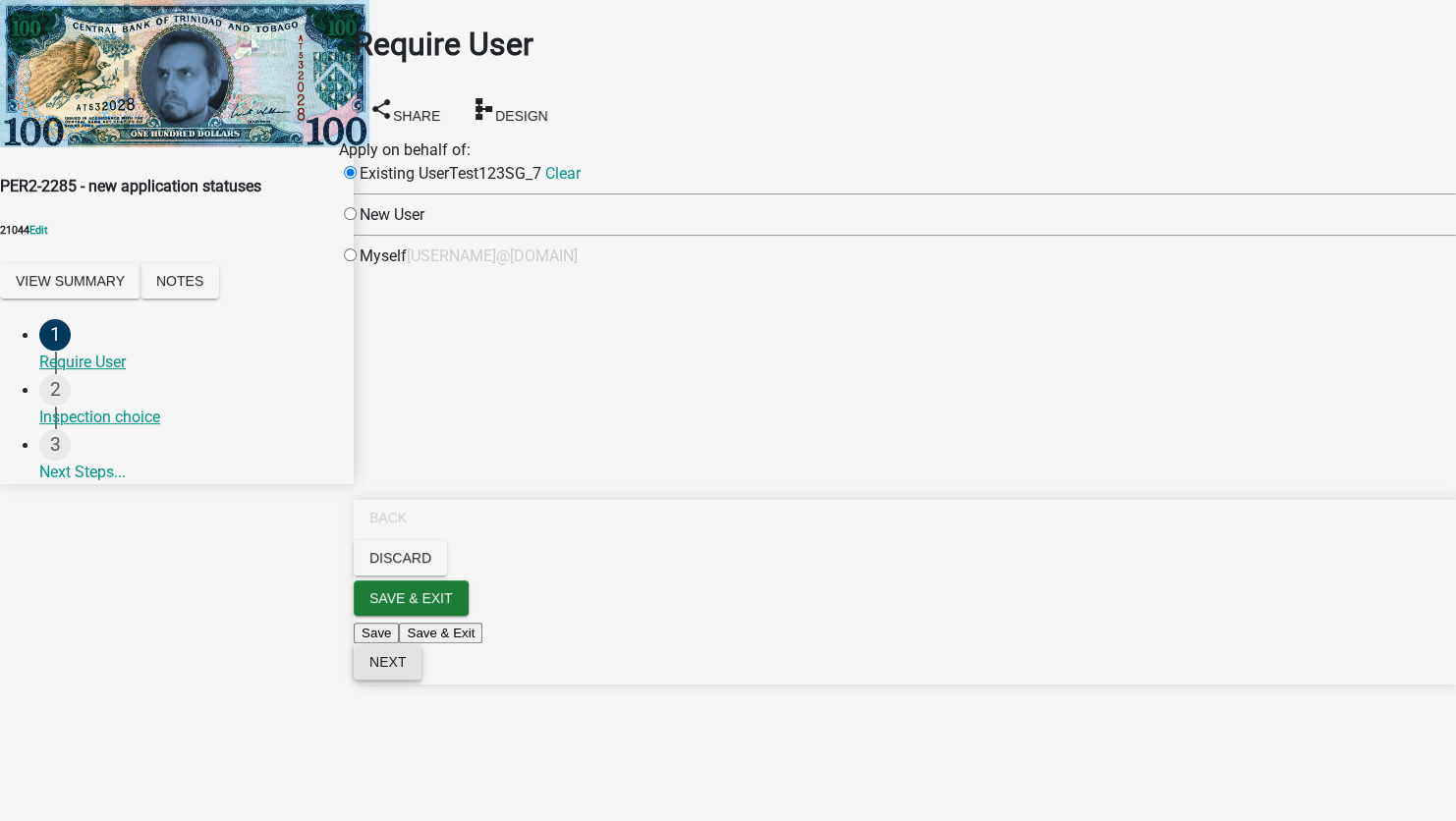 click on "Next" at bounding box center [387, 662] 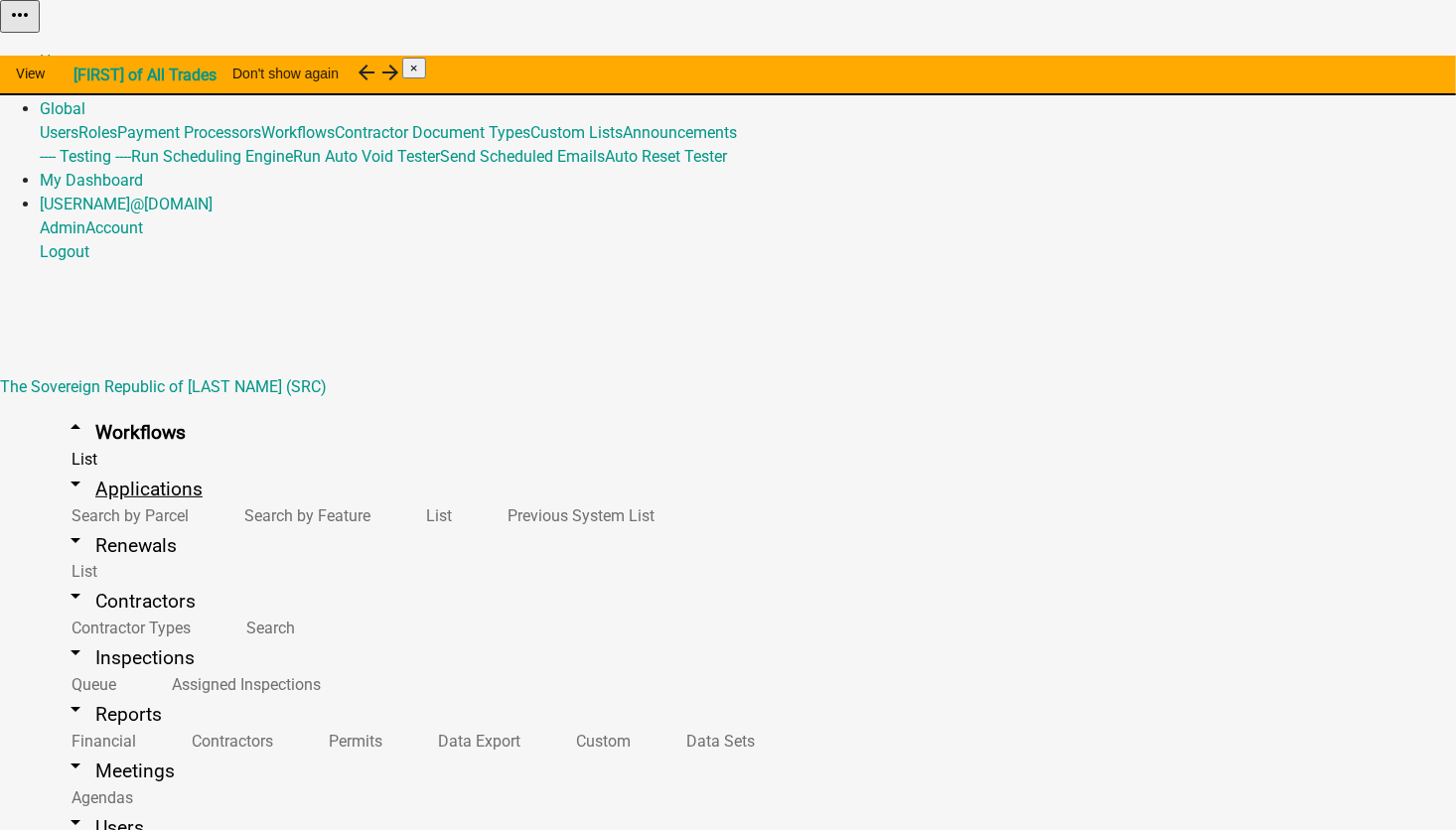 click on "arrow_drop_down   Applications" at bounding box center [133, 488] 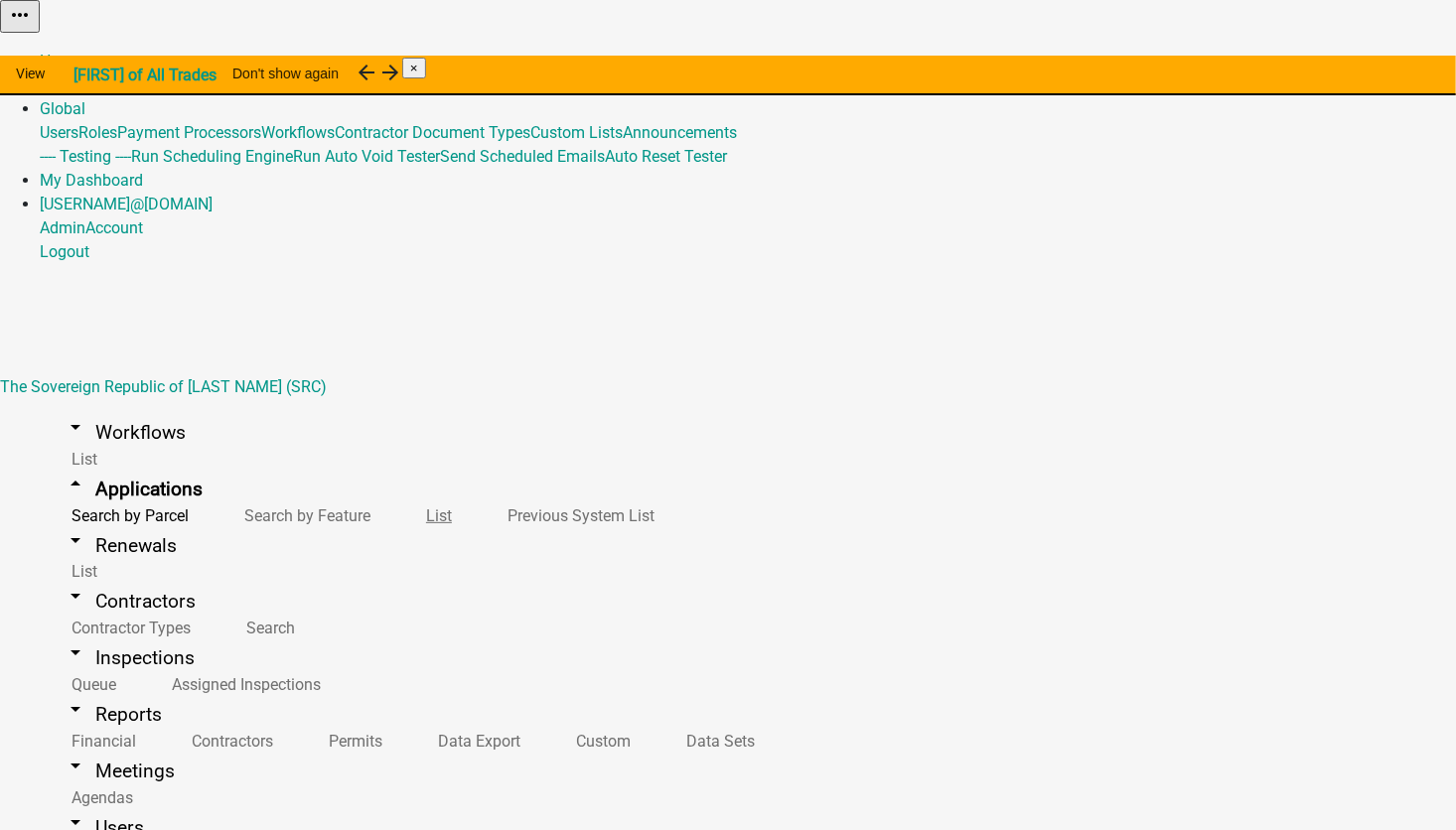 click on "List" at bounding box center (435, 515) 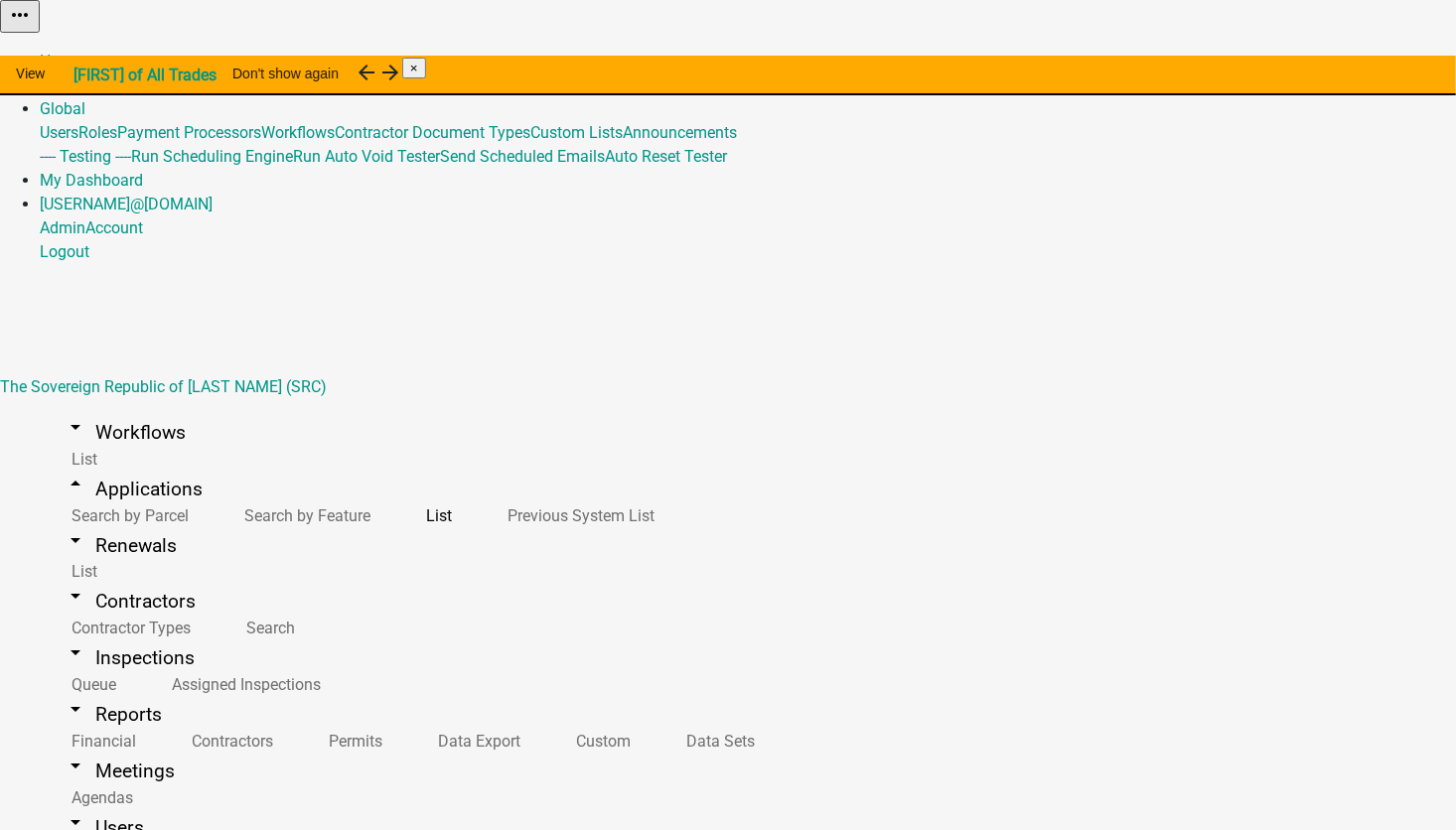 scroll, scrollTop: 743, scrollLeft: 0, axis: vertical 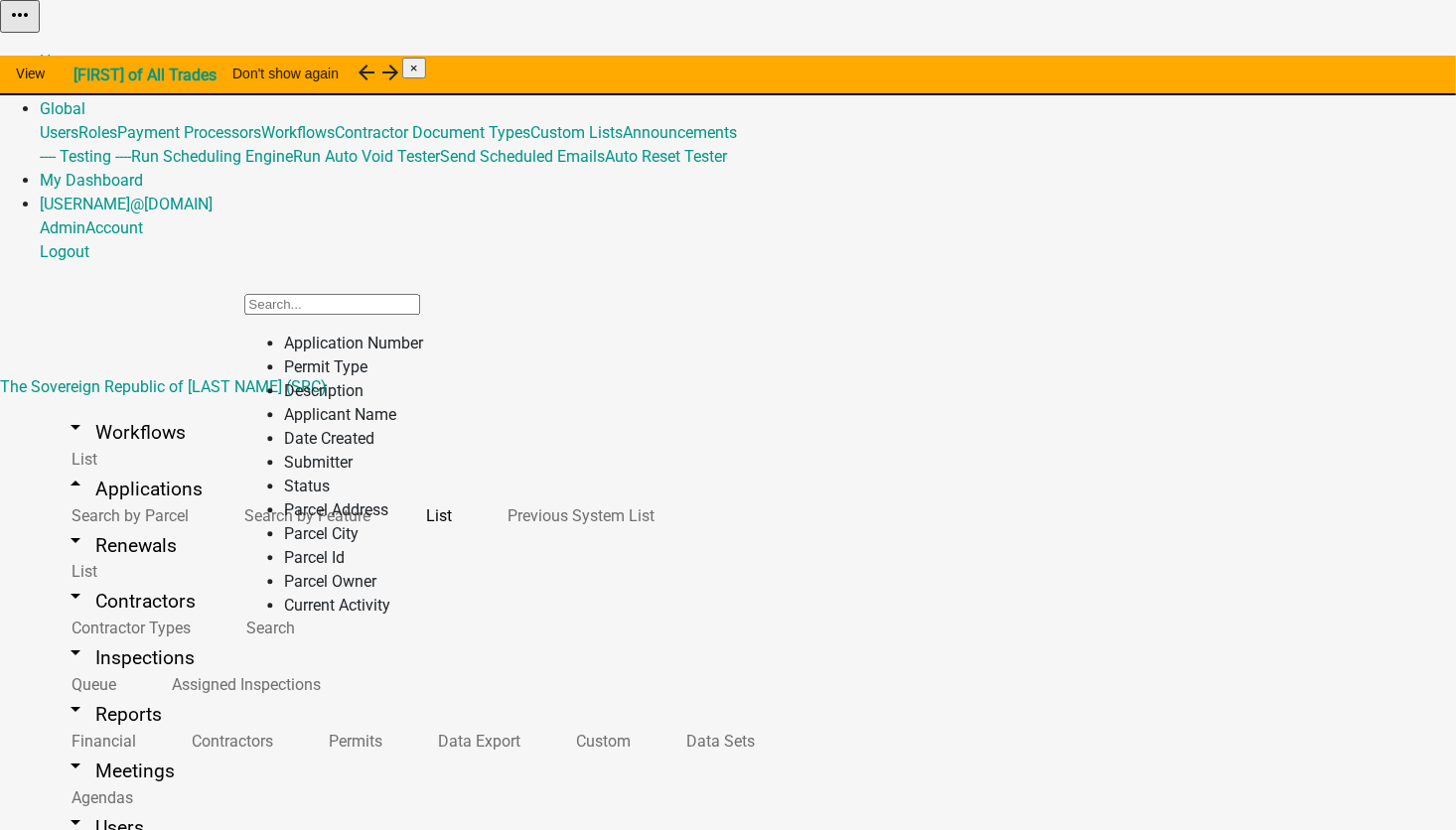 click on "Status" at bounding box center (354, 486) 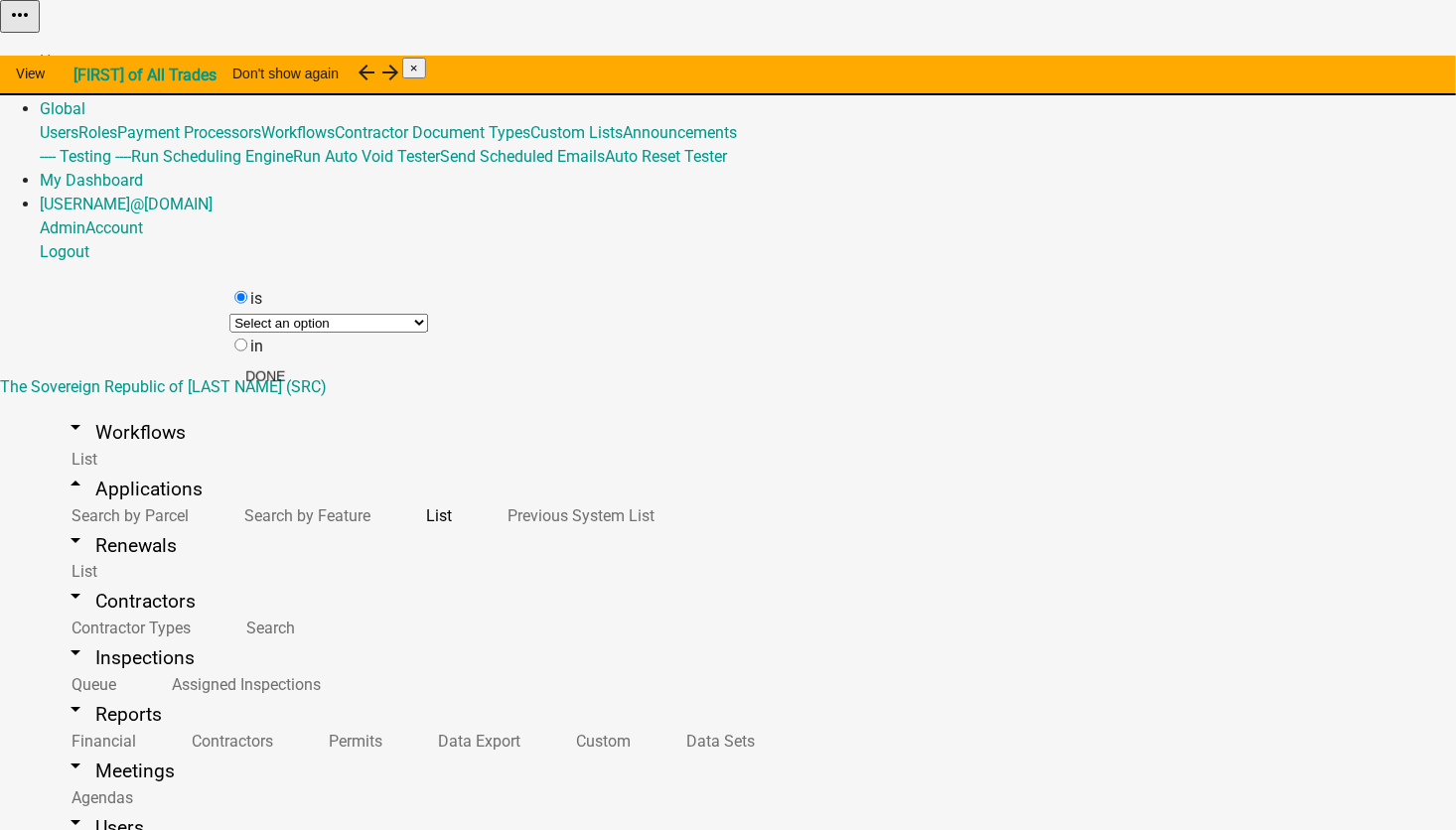 click on "Select an option   Not Started   In Progress   Completed   Expired   Locked   Withdrawn   Voided   Rejected   Discarded" at bounding box center (329, 323) 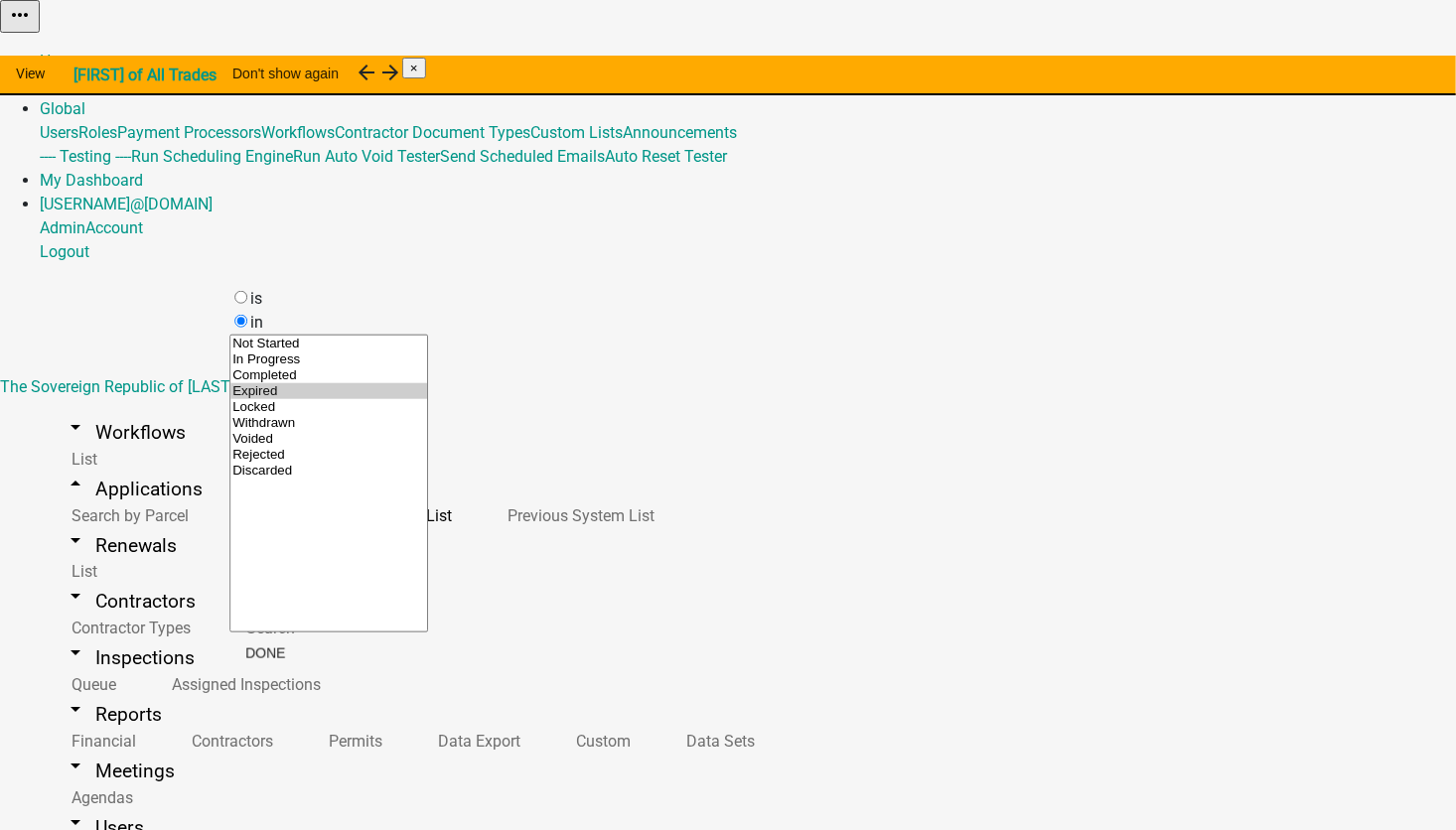 click on "Expired" at bounding box center [329, 391] 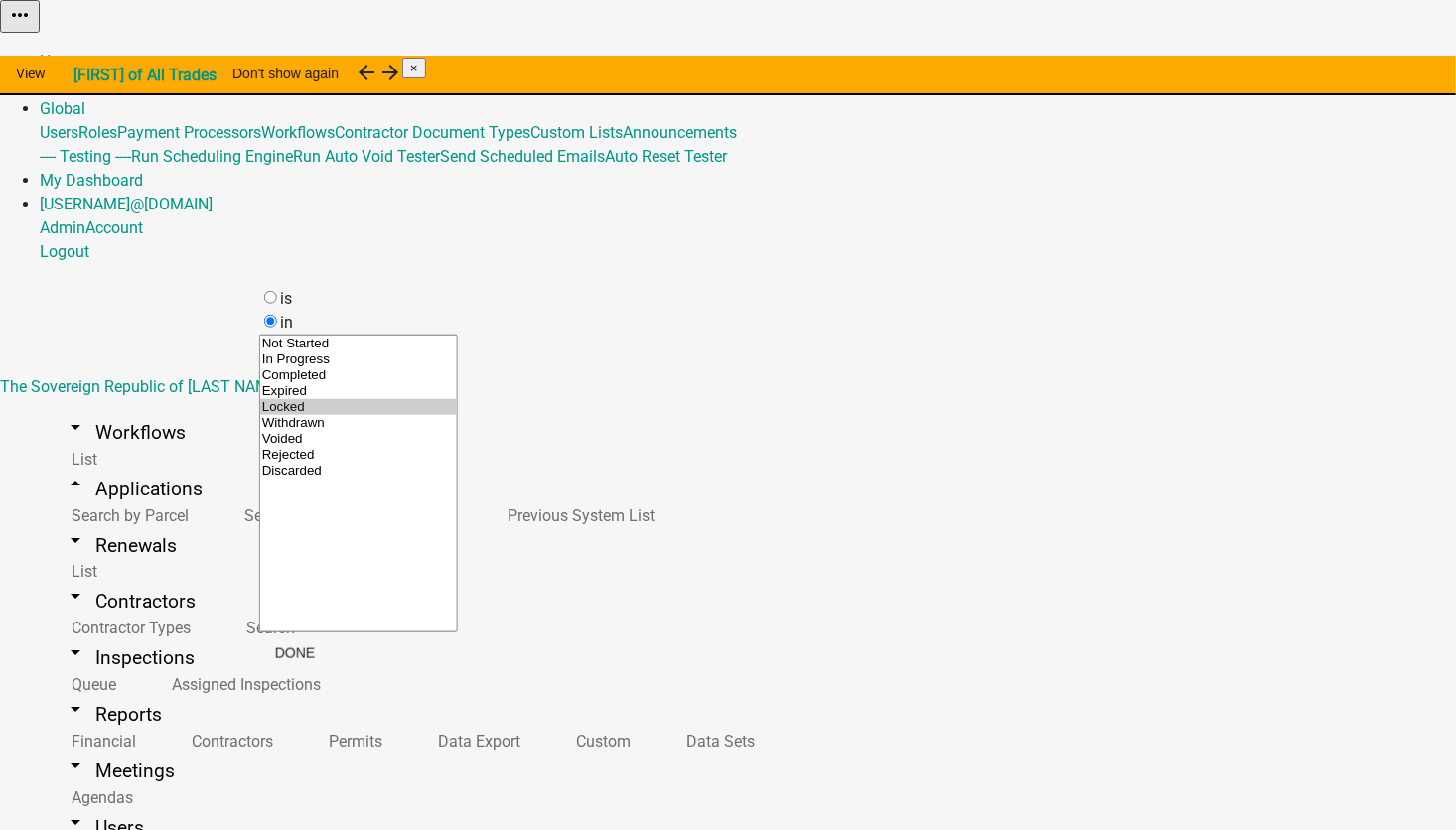 click on "Locked" at bounding box center [359, 407] 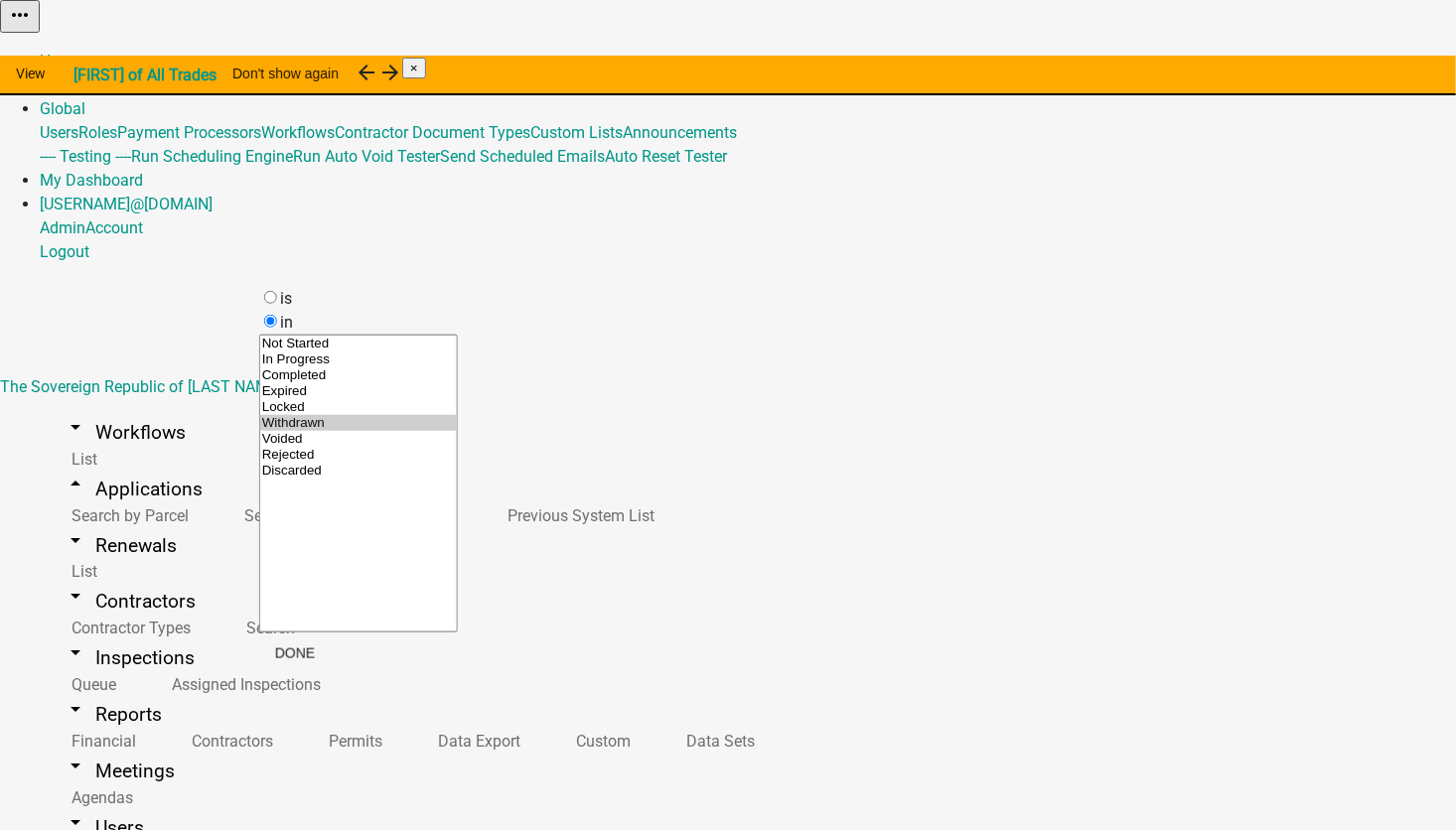 click on "Withdrawn" at bounding box center (359, 423) 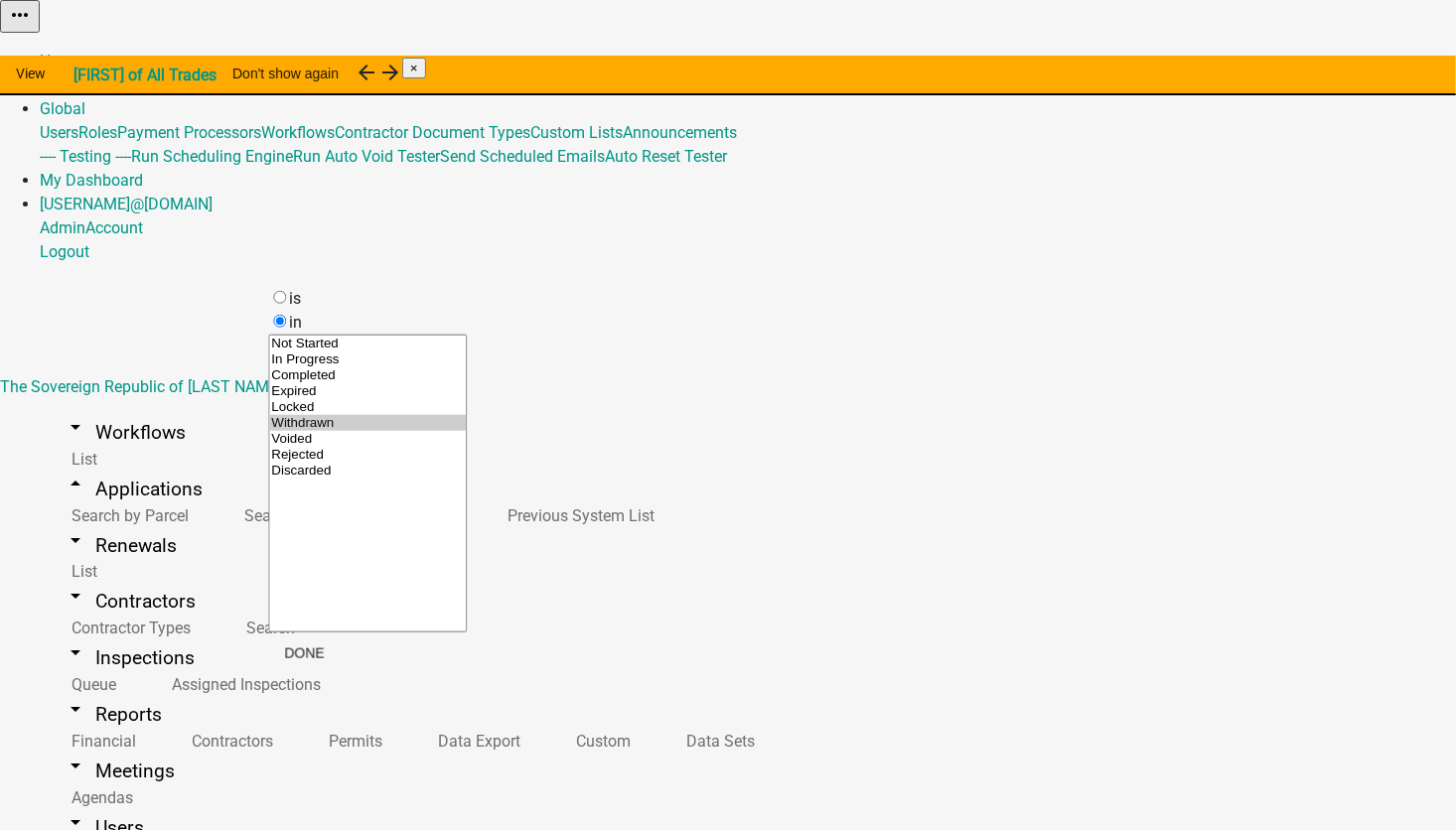 select on "4: '6'" 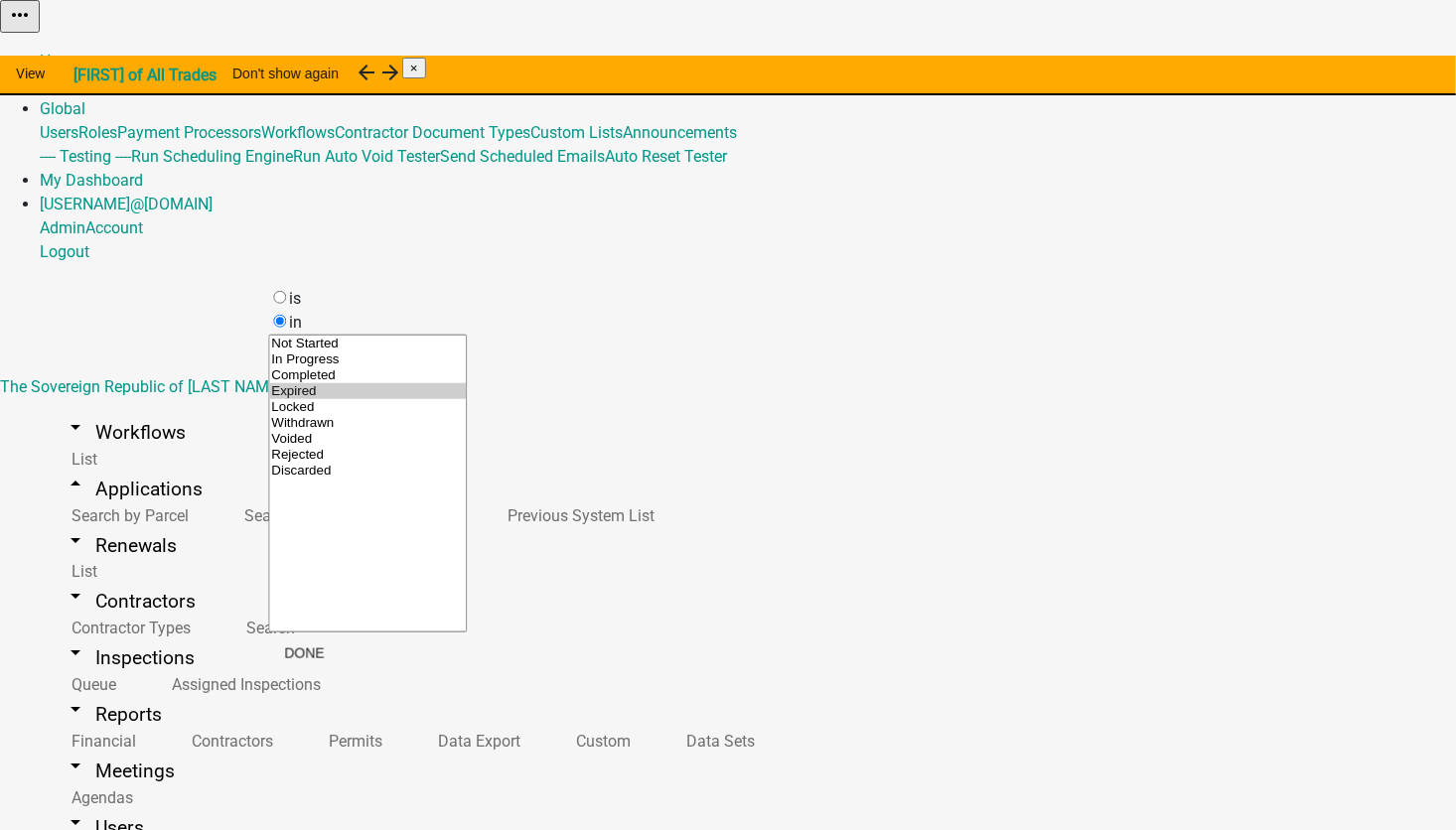 click on "Expired" at bounding box center (367, 391) 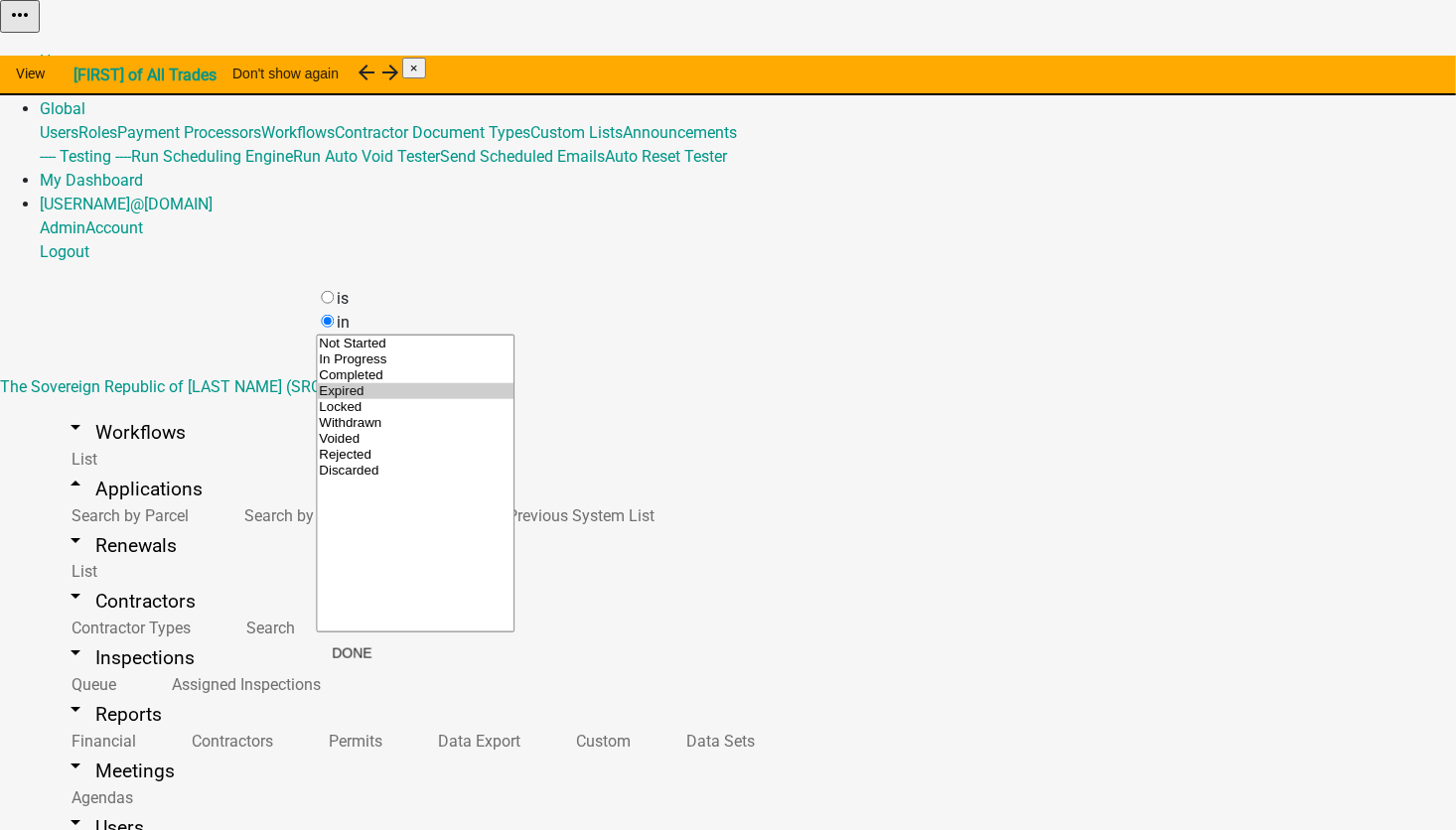 select on "1: 25" 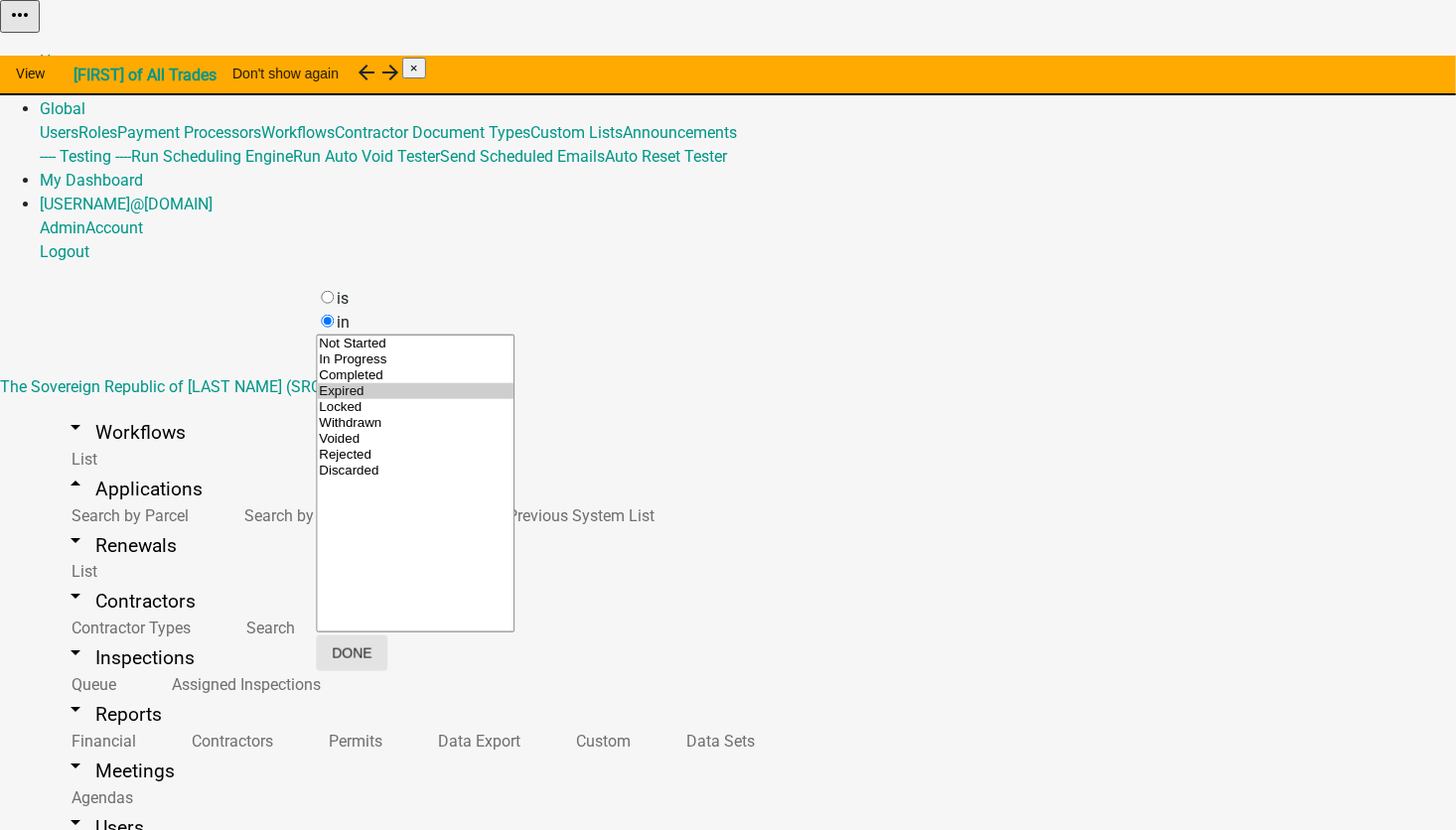 click on "Done" at bounding box center (352, 653) 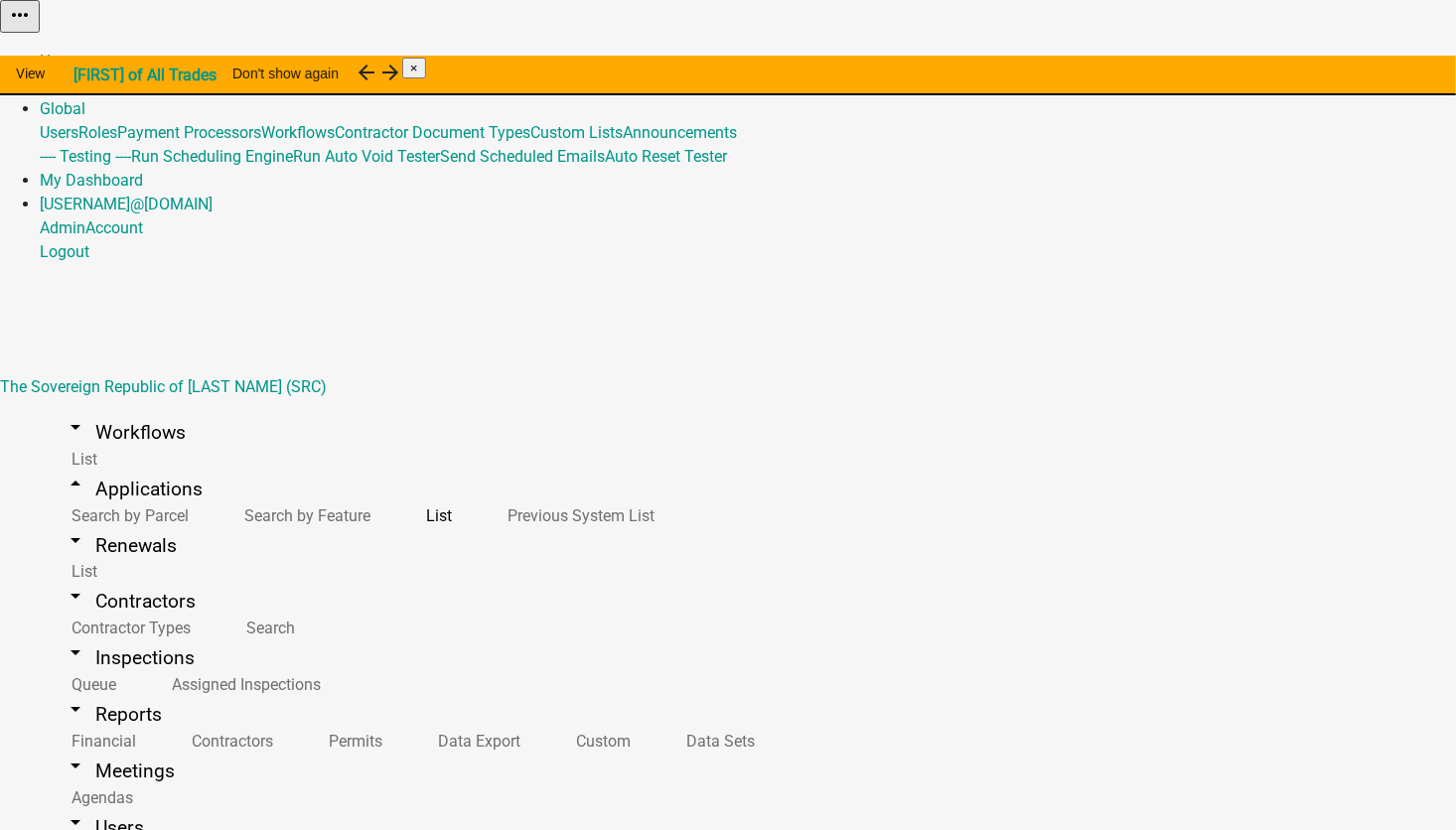 click on "21033" 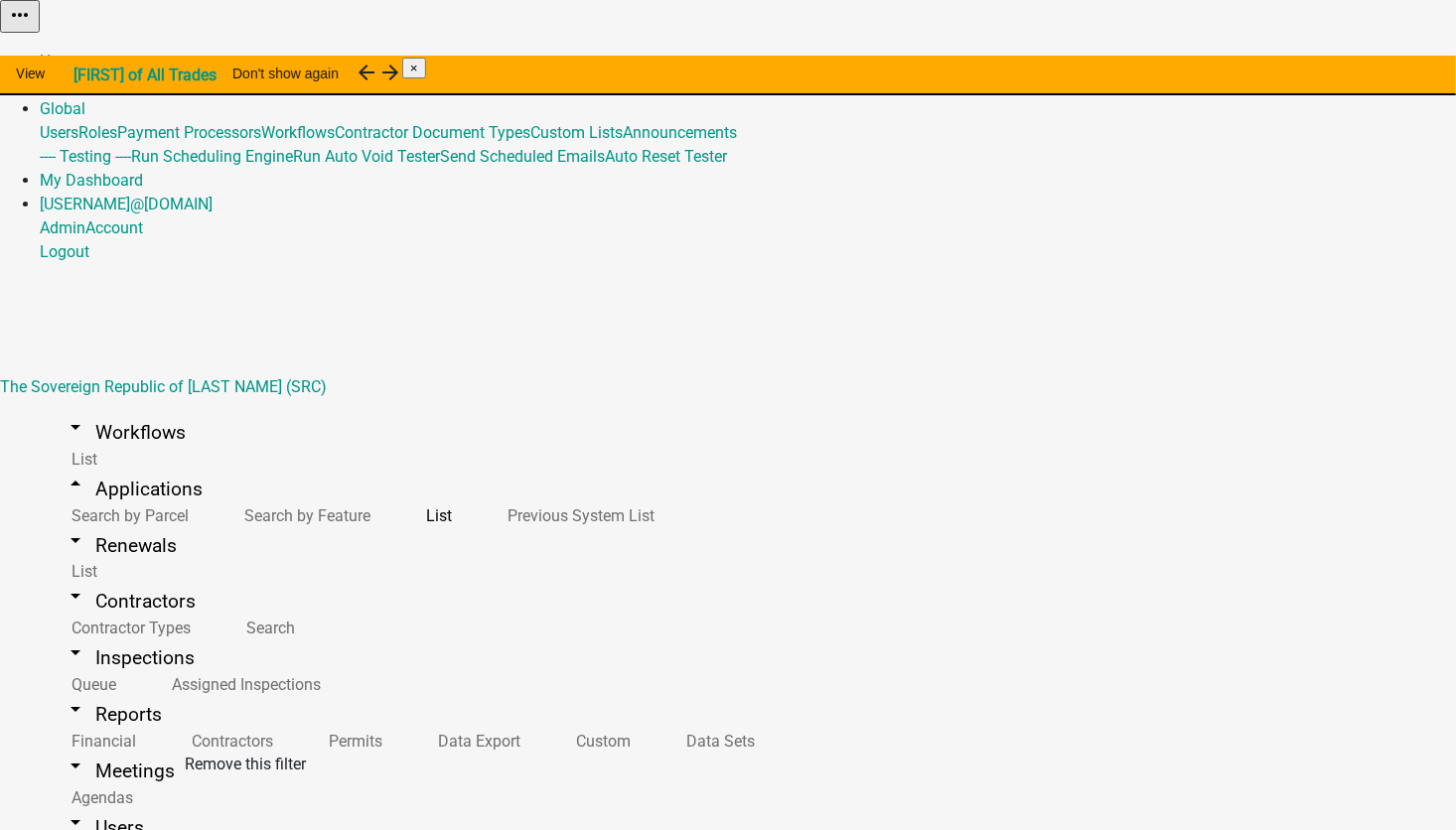 click 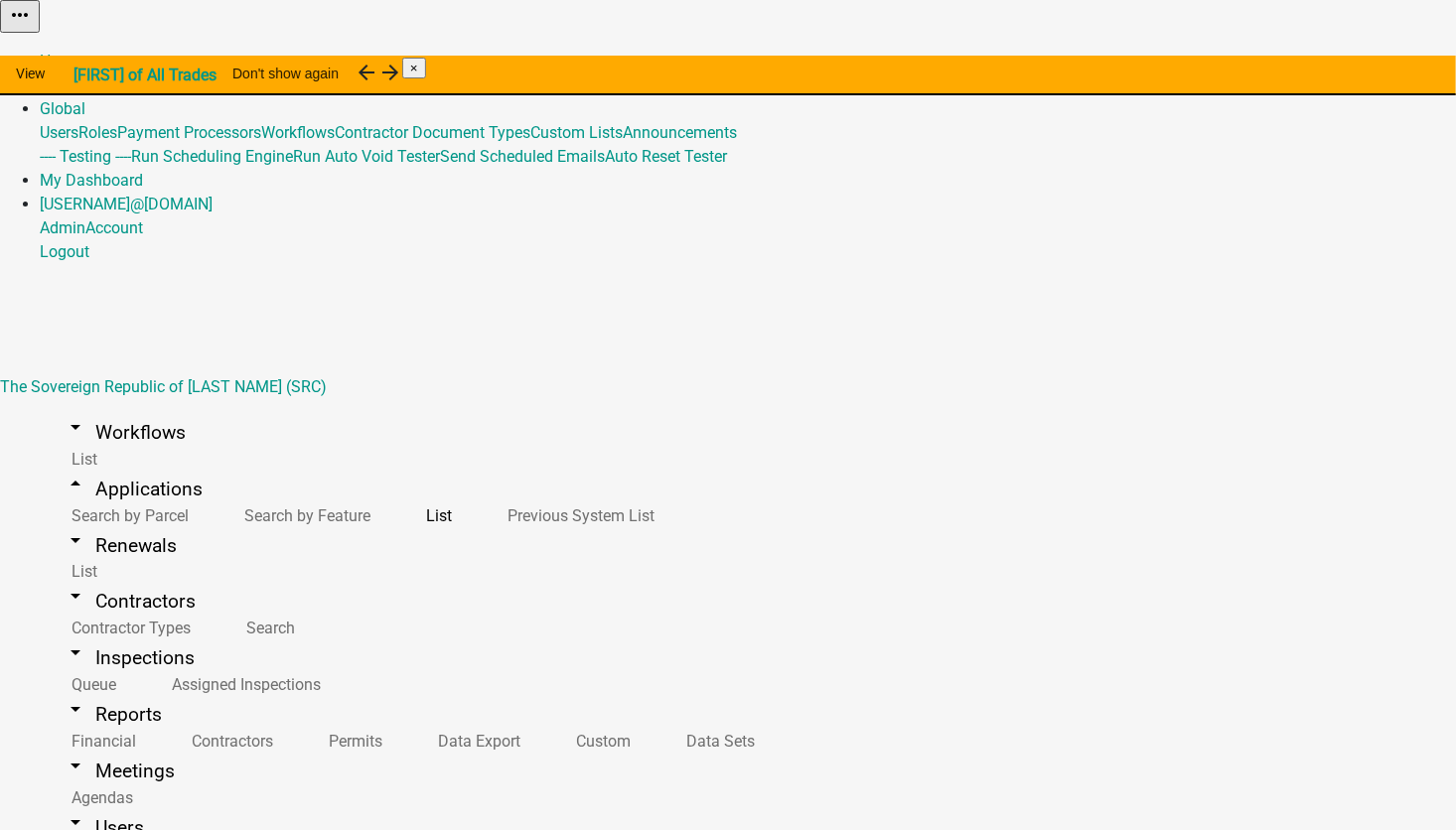scroll, scrollTop: 99, scrollLeft: 0, axis: vertical 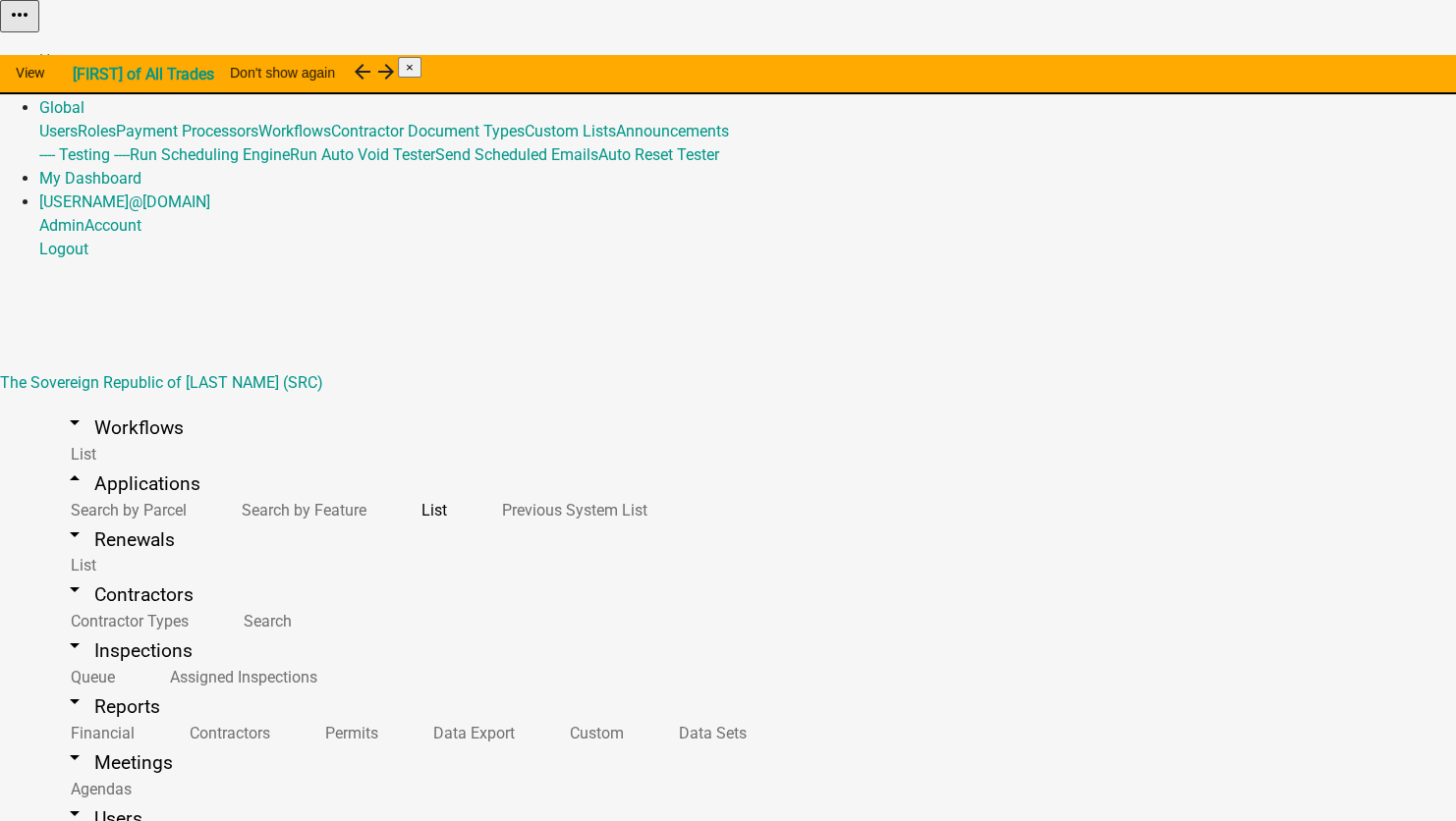 click on "Expire Reason" at bounding box center (177, 2904) 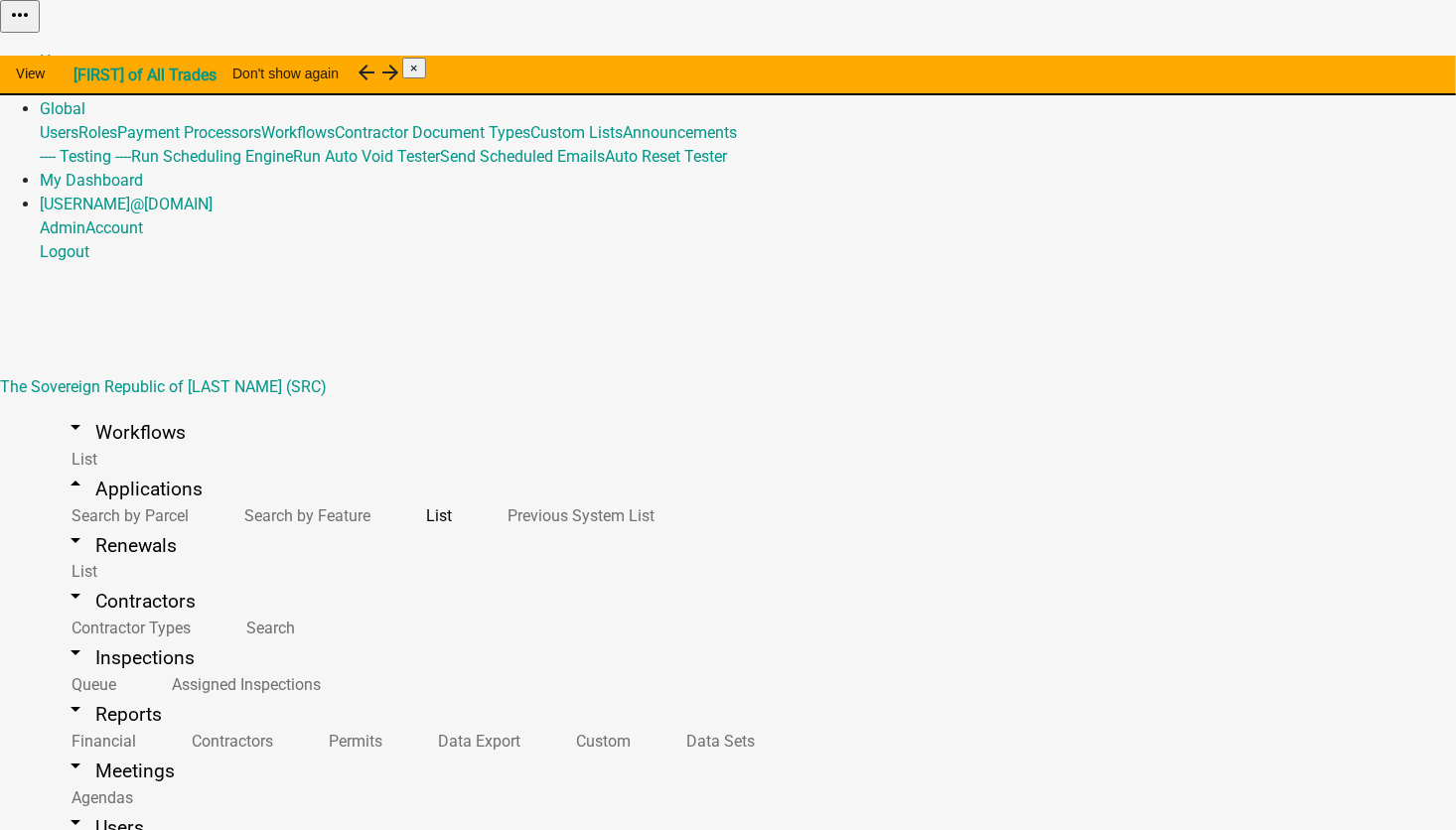 select on "1: 25" 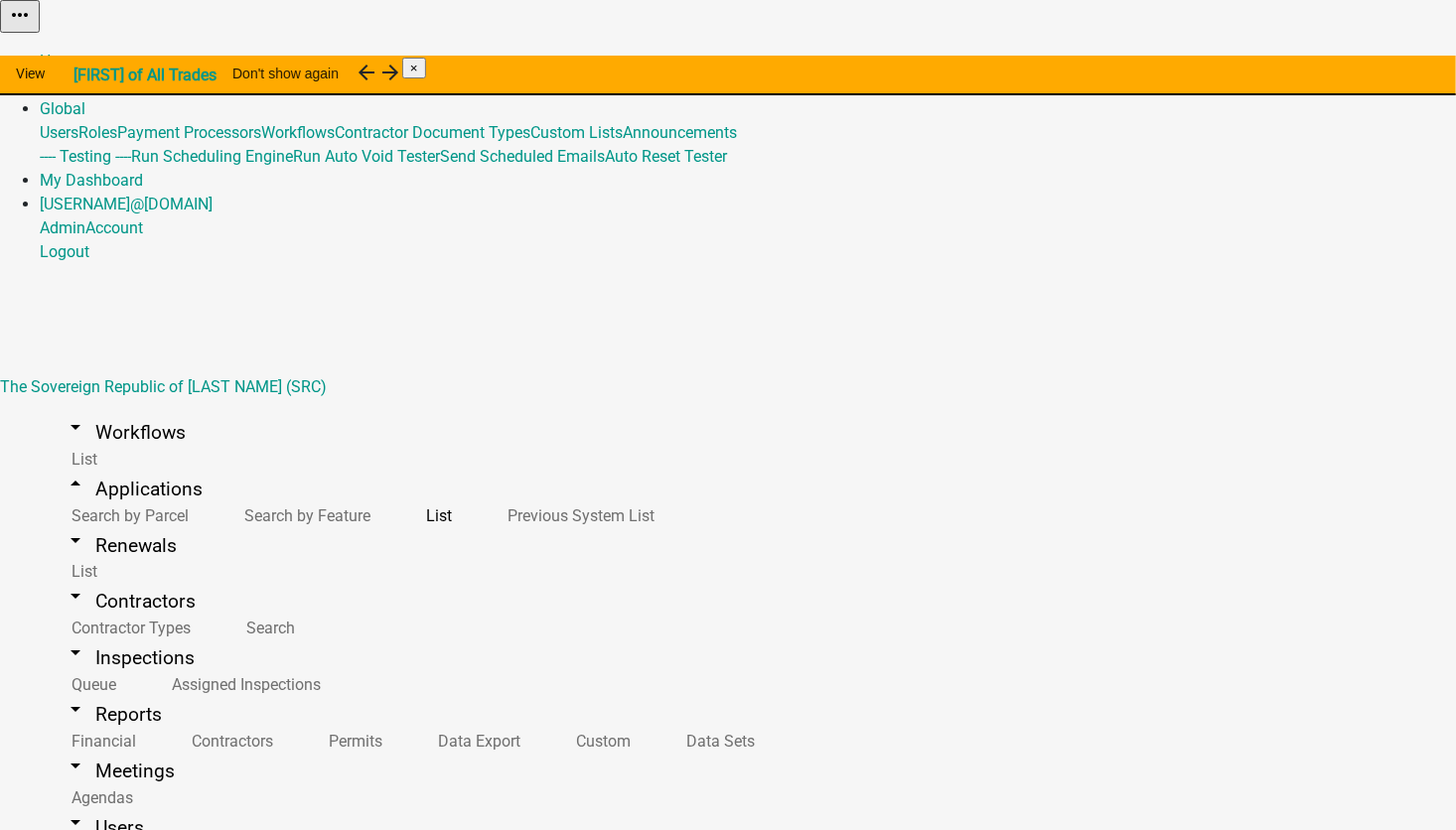 scroll, scrollTop: 1291, scrollLeft: 0, axis: vertical 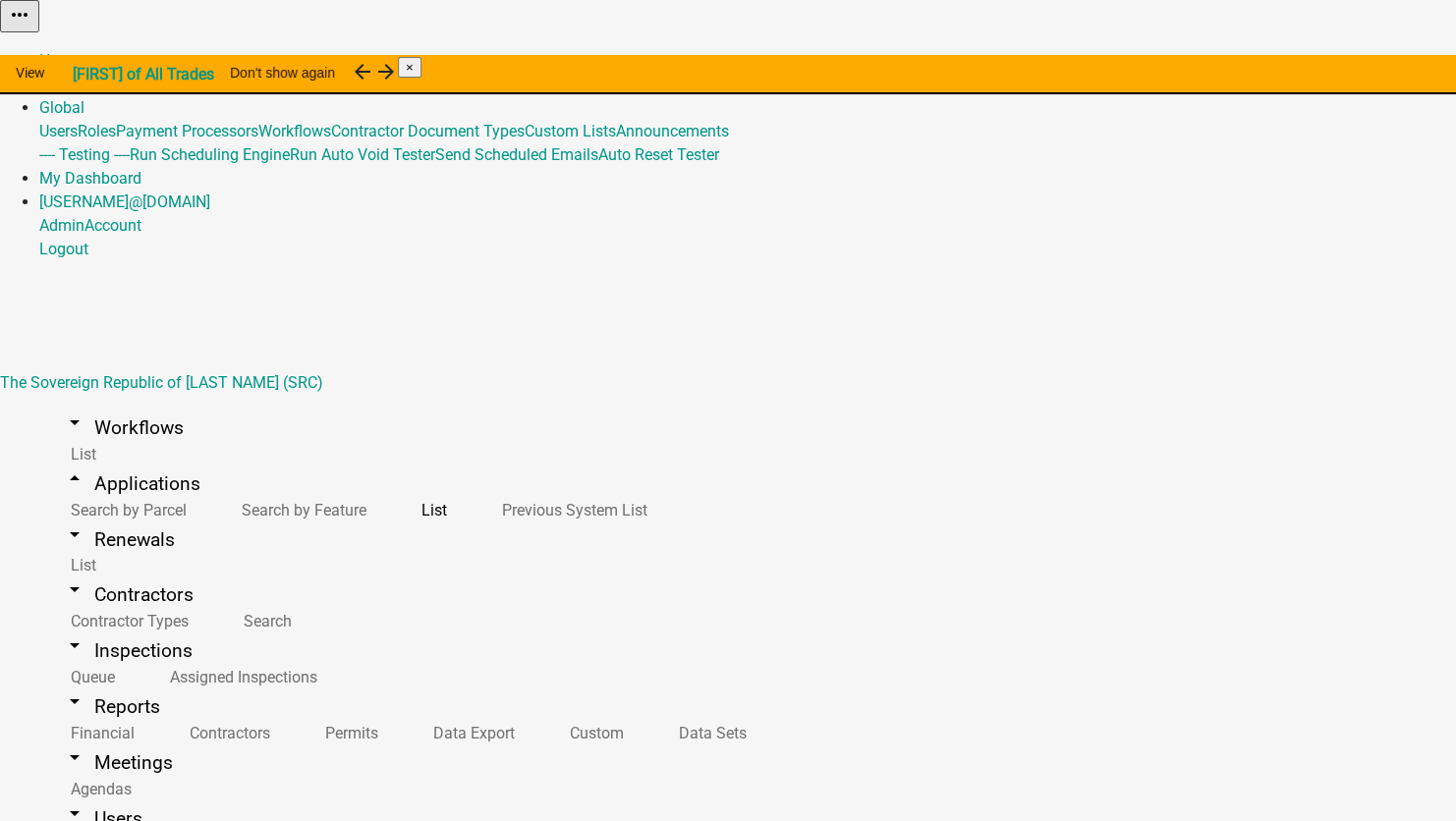 click on "Lock Reason" at bounding box center [168, 2904] 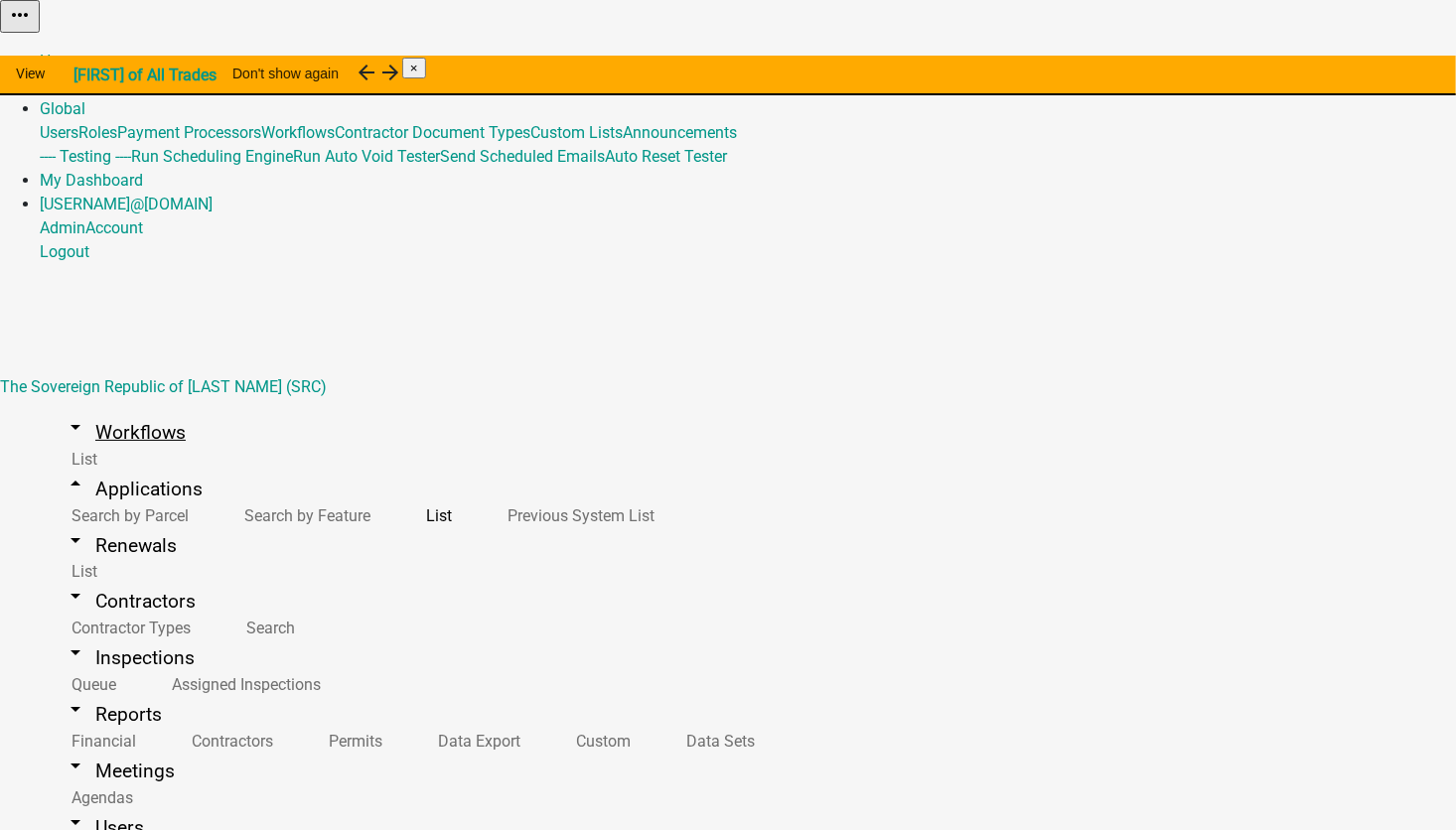 click on "arrow_drop_down   Workflows" at bounding box center (124, 432) 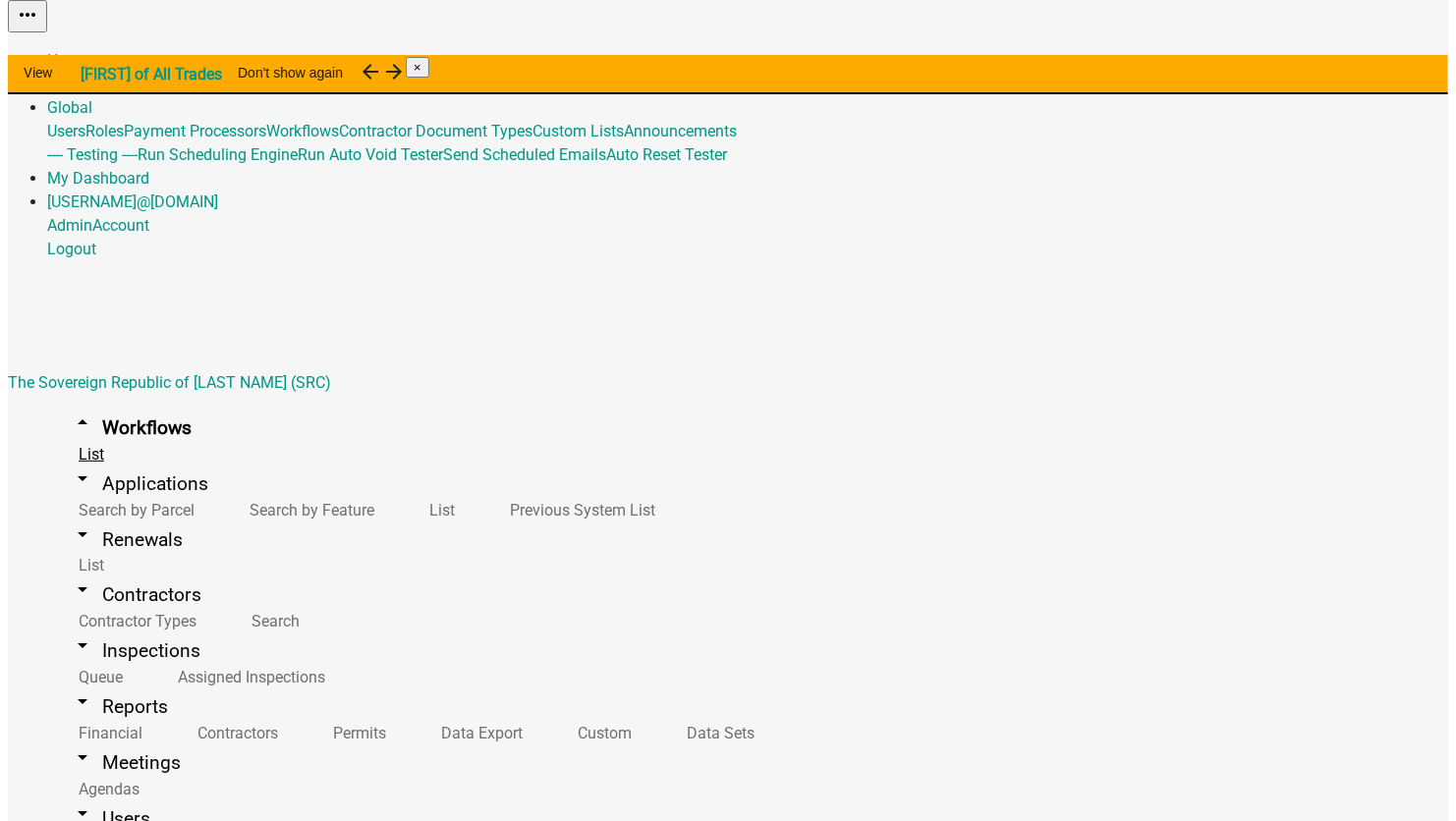scroll, scrollTop: 1719, scrollLeft: 0, axis: vertical 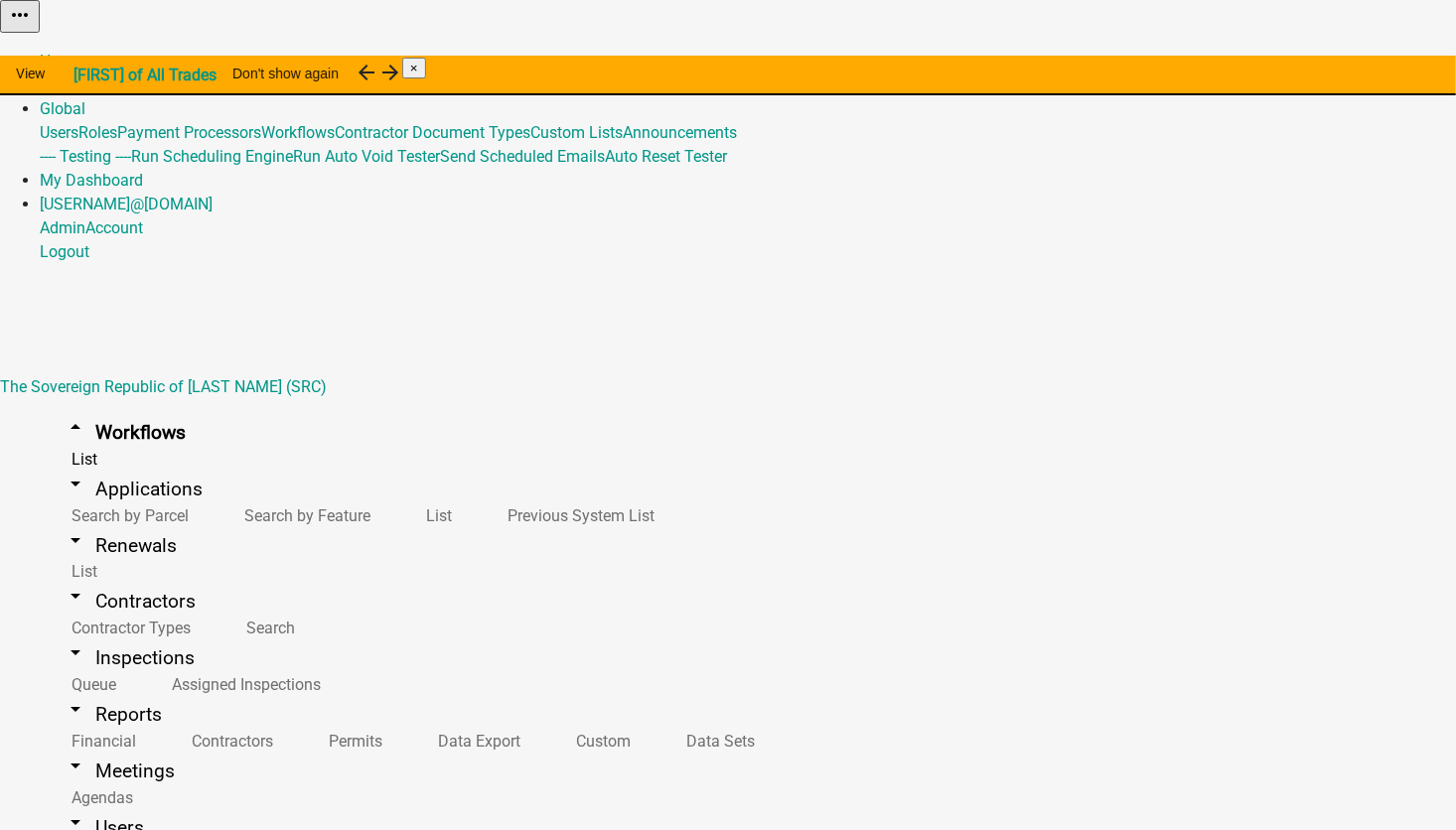 click at bounding box center [1092, 3235] 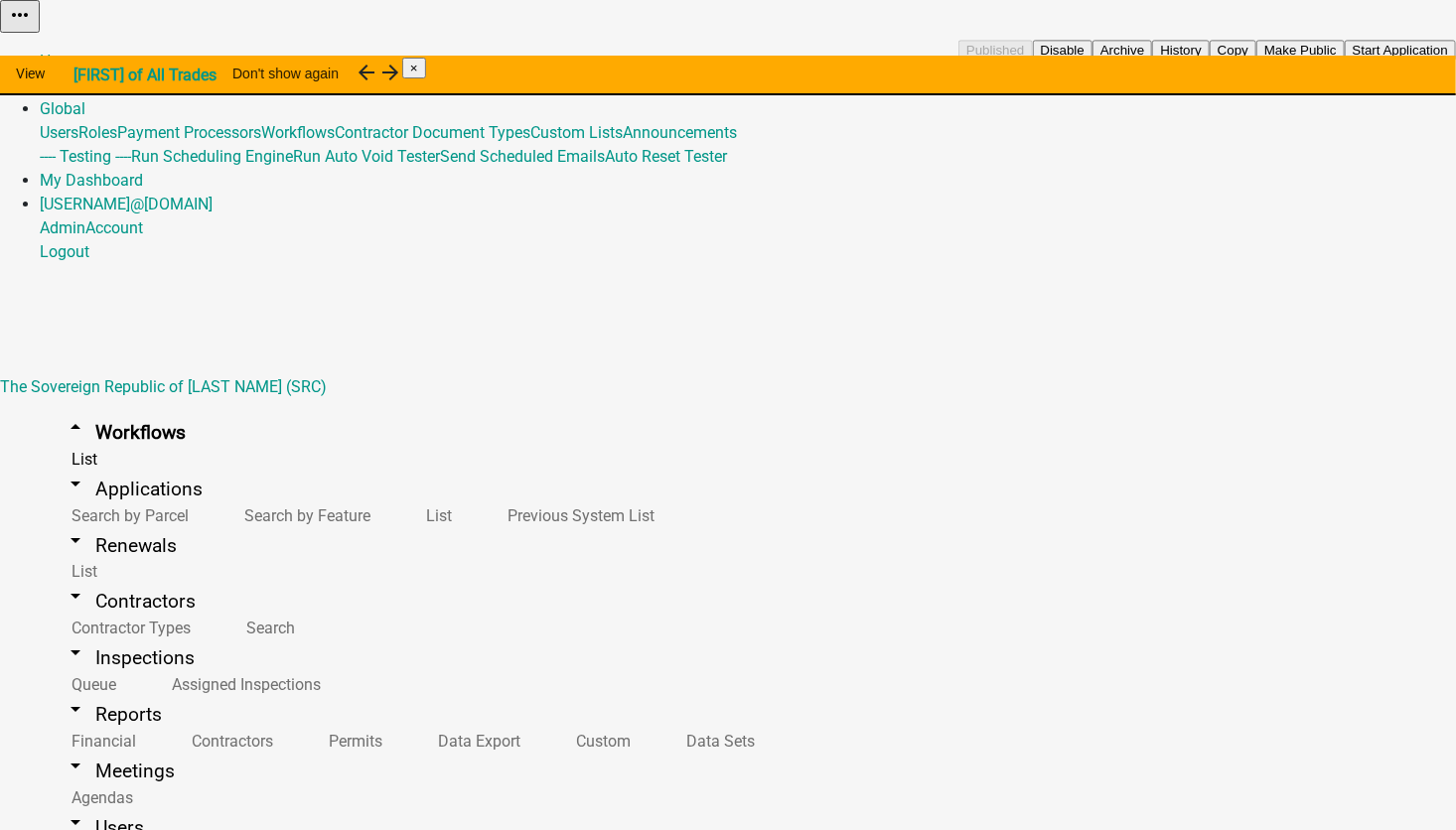 click on "Start Application" at bounding box center (1400, 50) 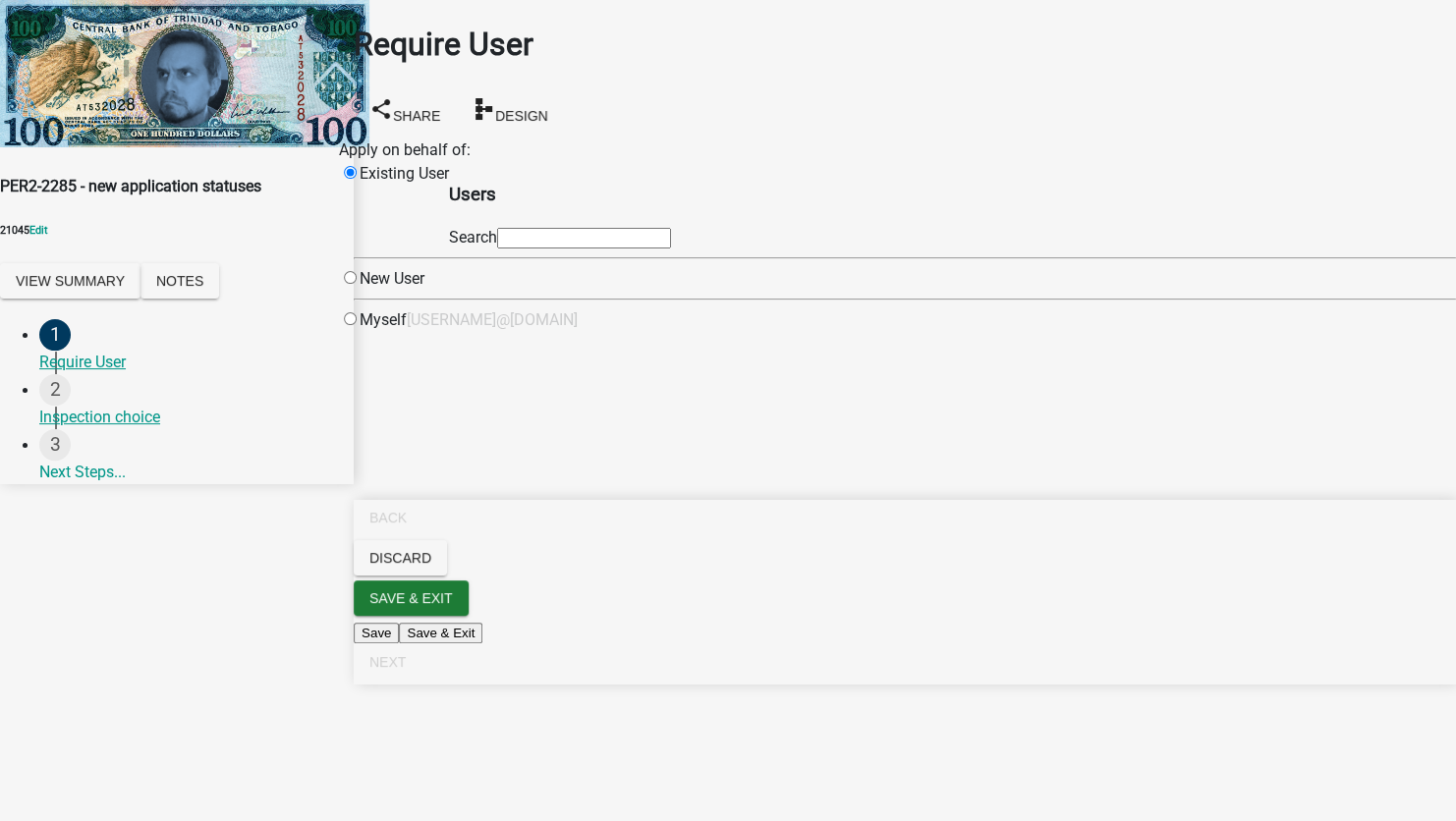 click 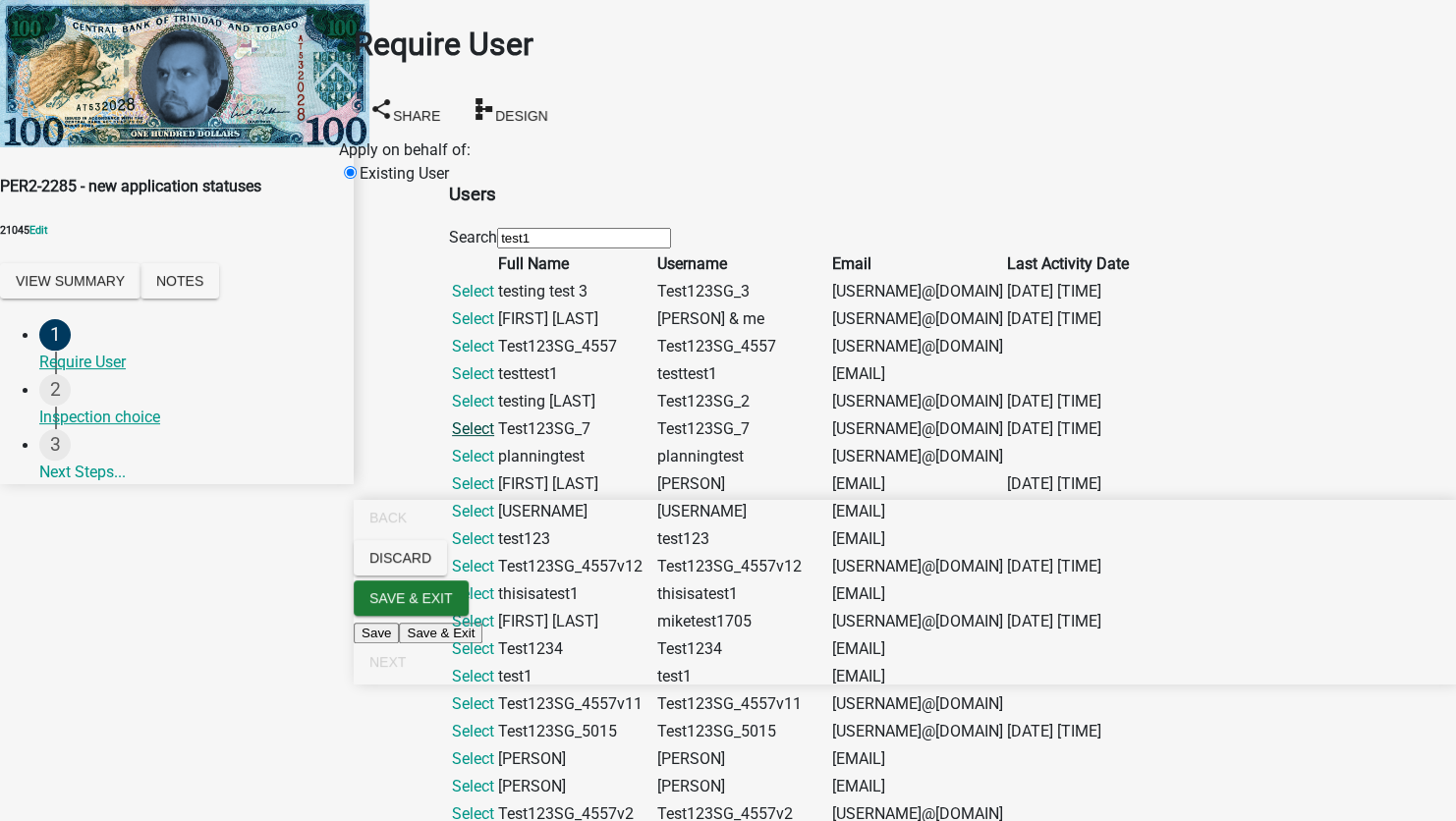 click on "Select" 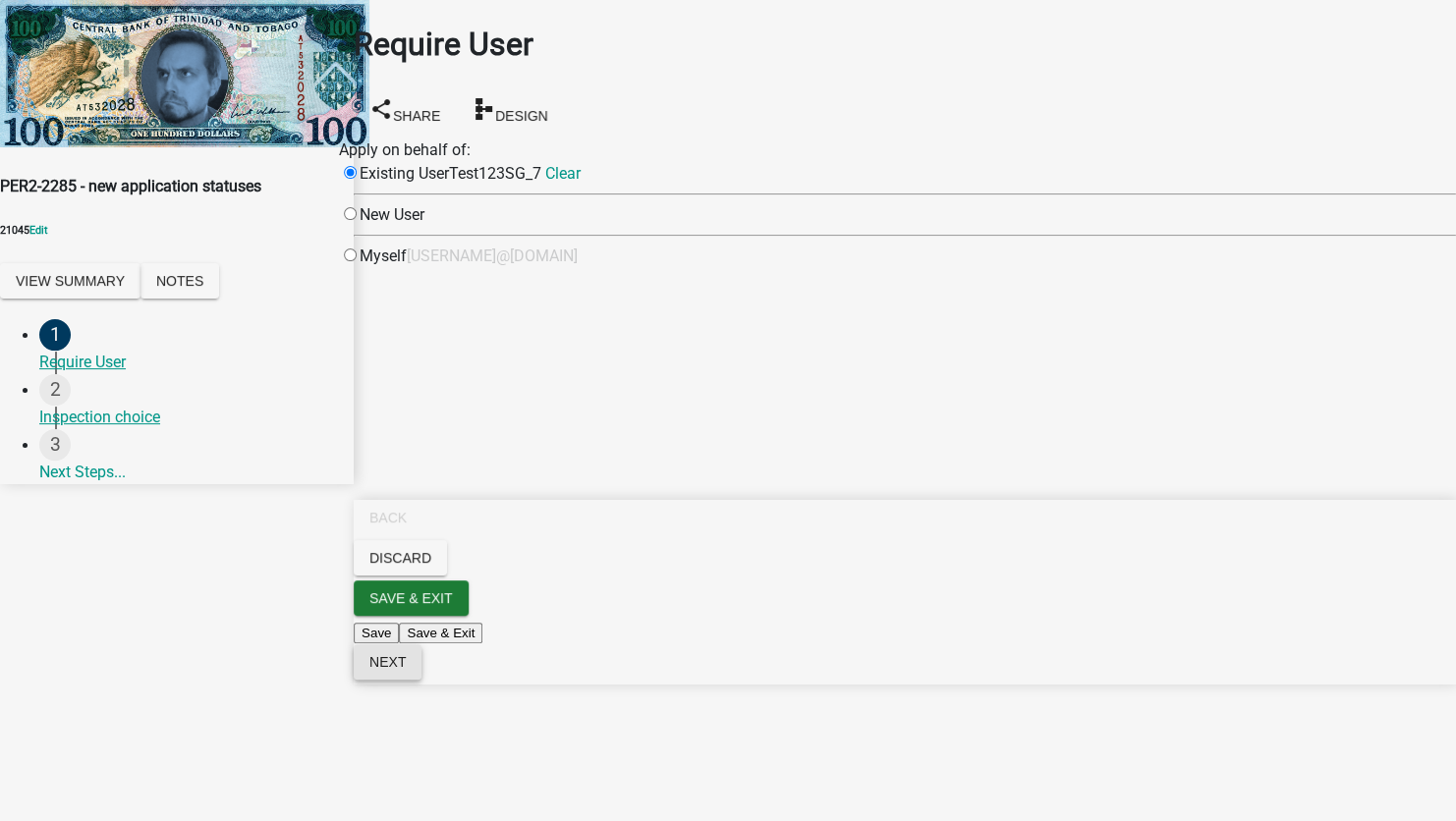 click on "Next" at bounding box center (387, 662) 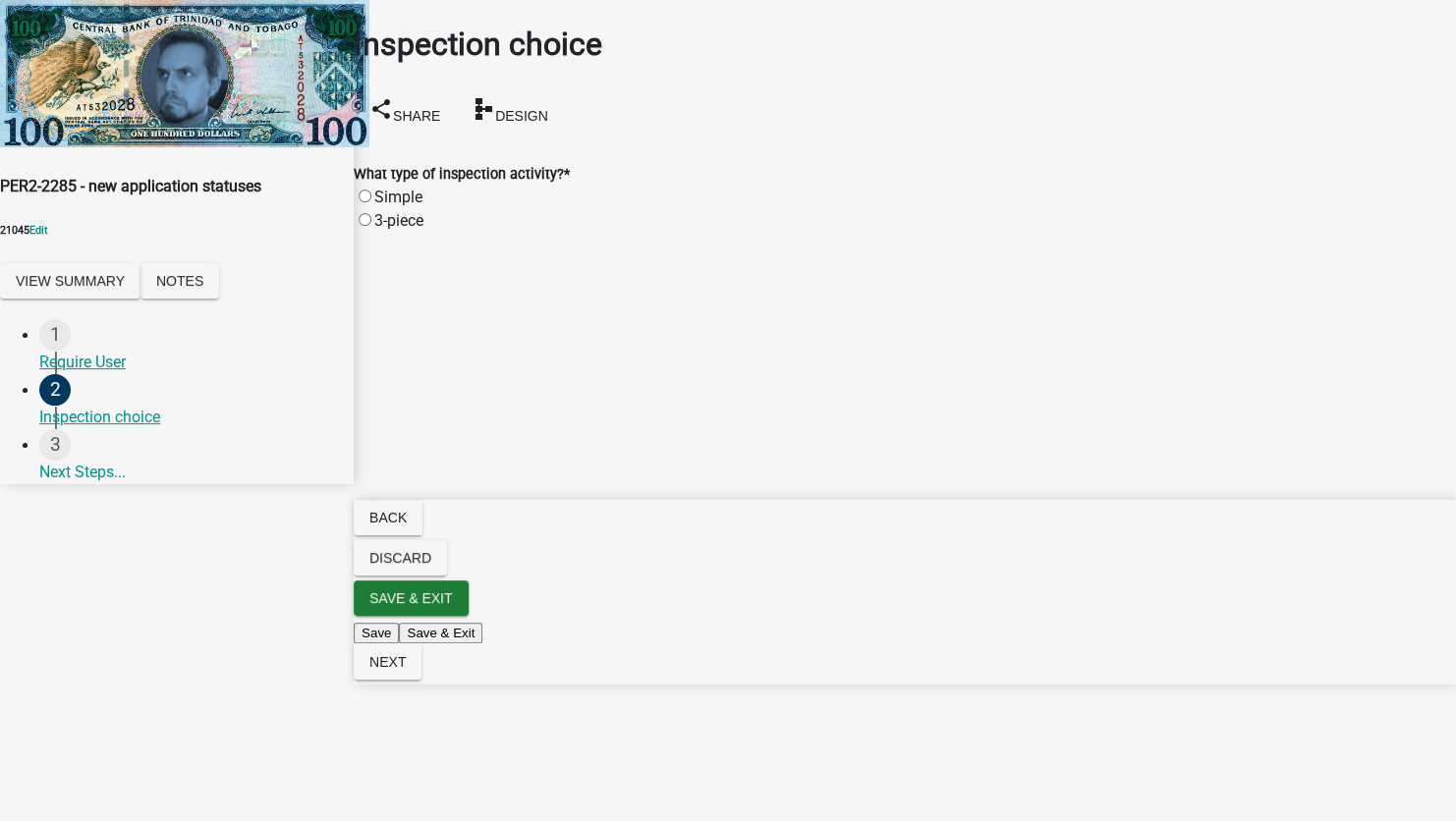 click on "Simple" 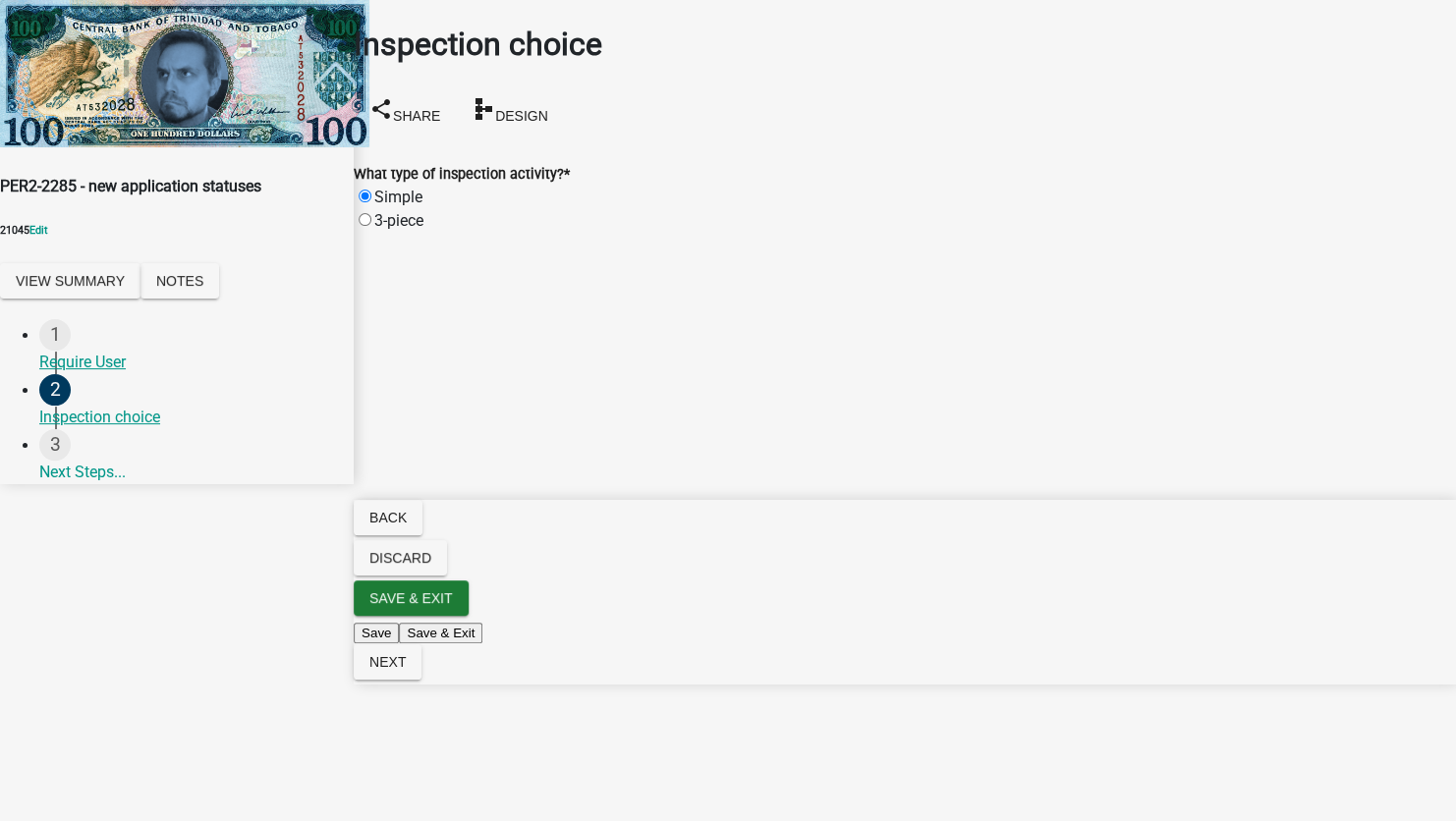 radio on "true" 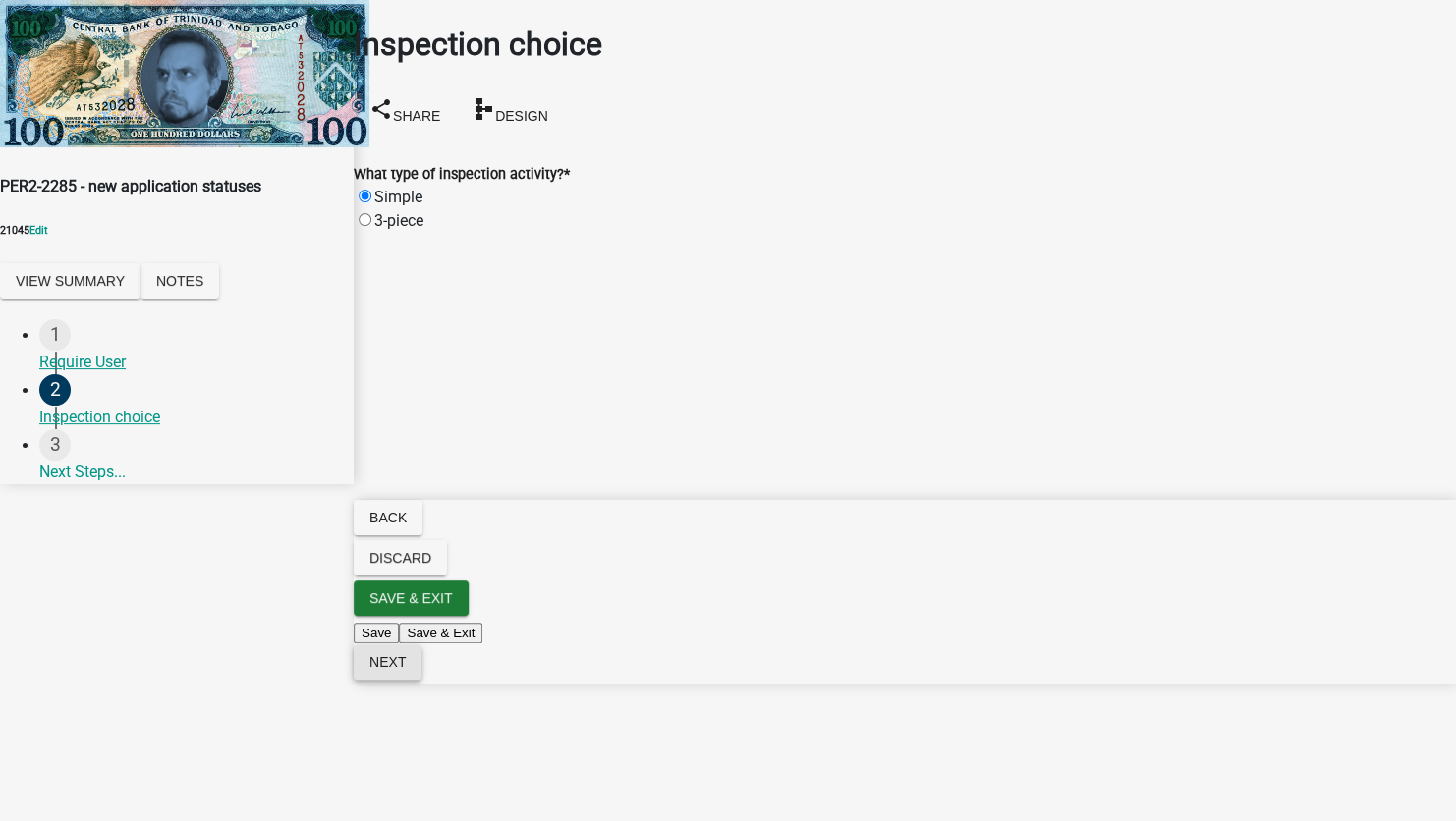 click on "Next" at bounding box center [387, 662] 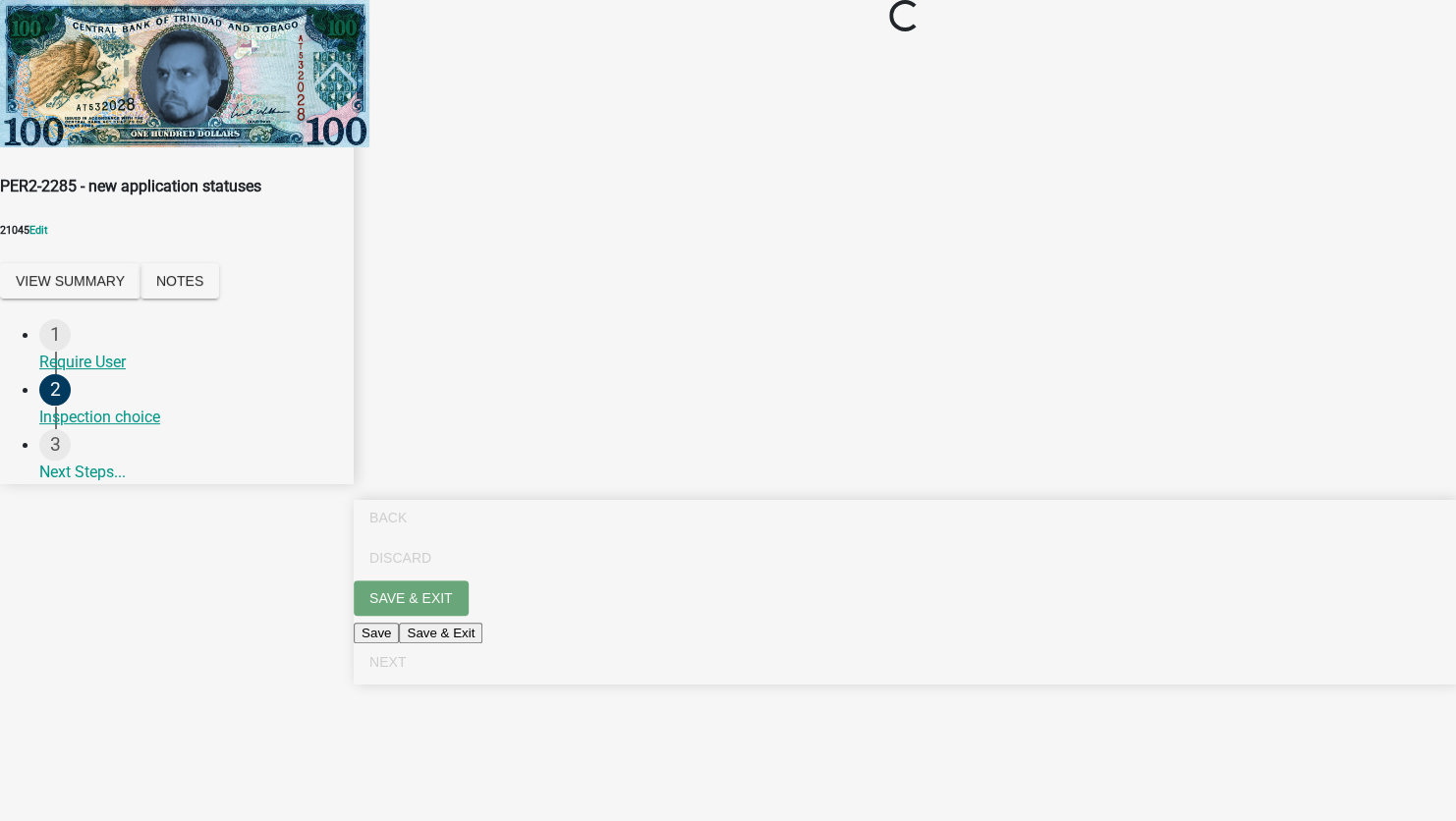 select on "bb416f24-52b1-464e-a2e3-9f2fa419497f" 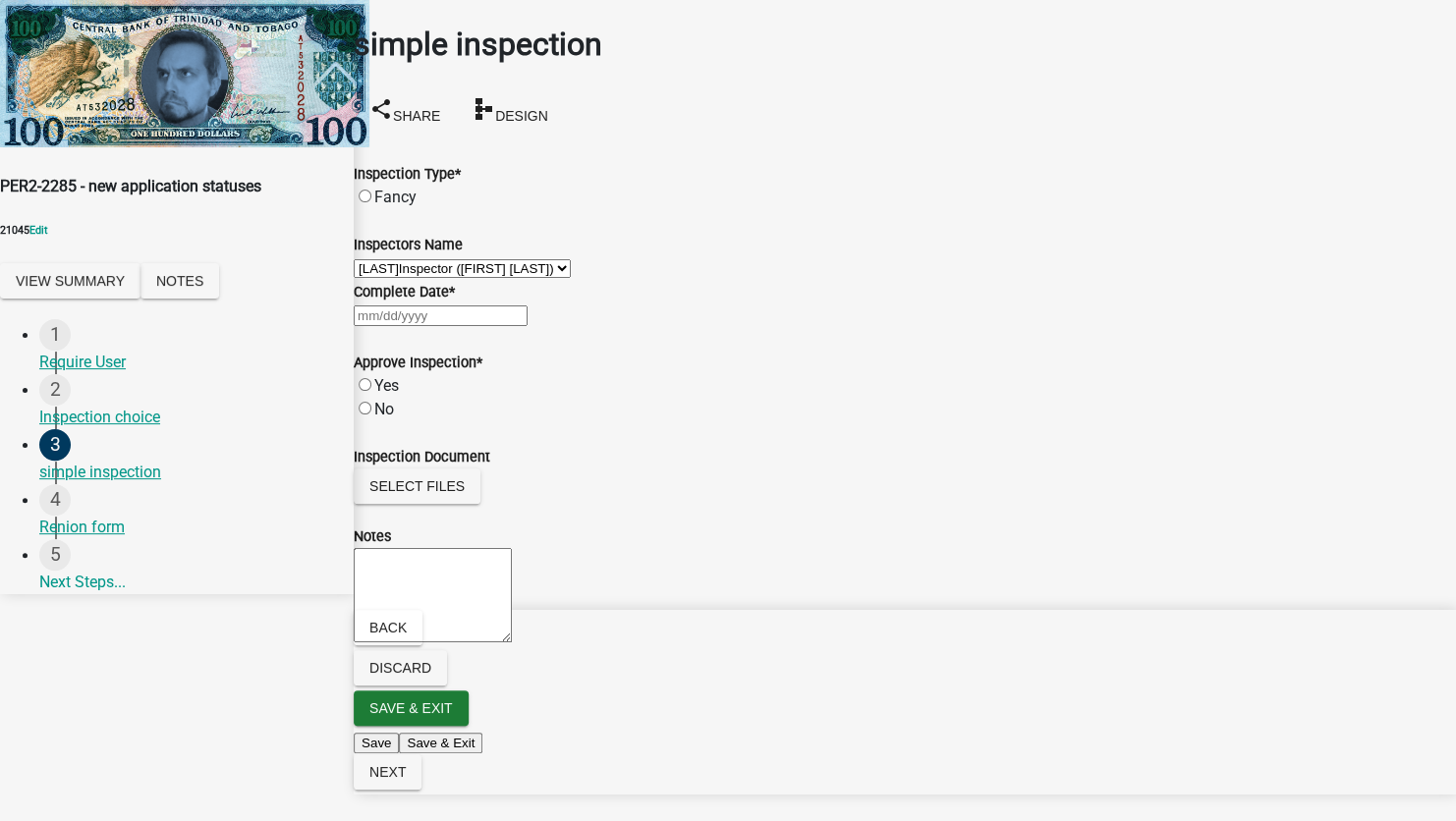 click on "simple inspection share Share schema Design Inspection Type * Fancy Inspectors Name Select Item... Test123SG_2 (testing test) [USERNAME] (Jeff Myers Admin) [USERNAME] (Collin Marone) Complete Date * Approve Inspection * Yes No Inspection Document Select files Notes" 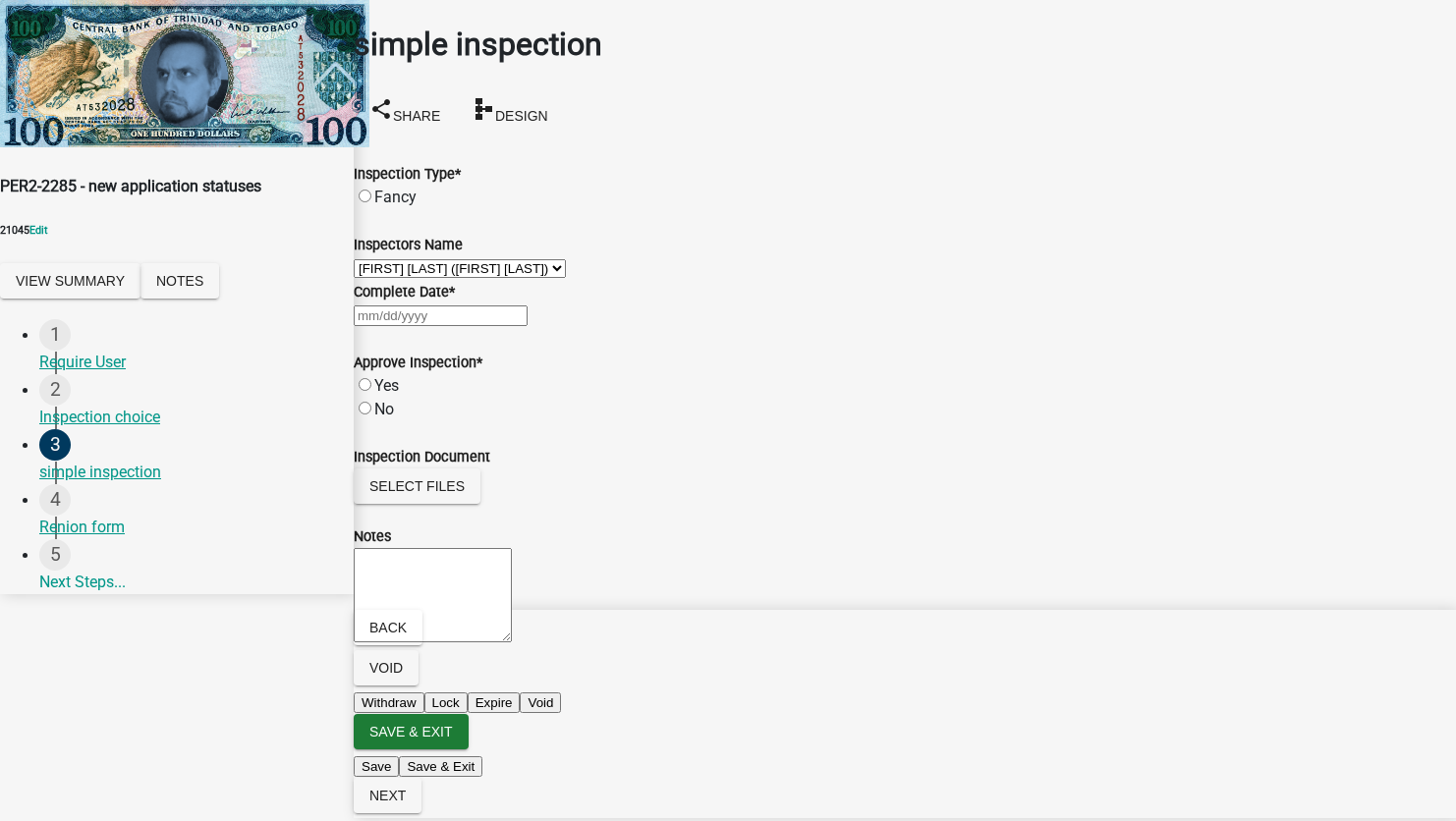 select on "bb416f24-52b1-464e-a2e3-9f2fa419497f" 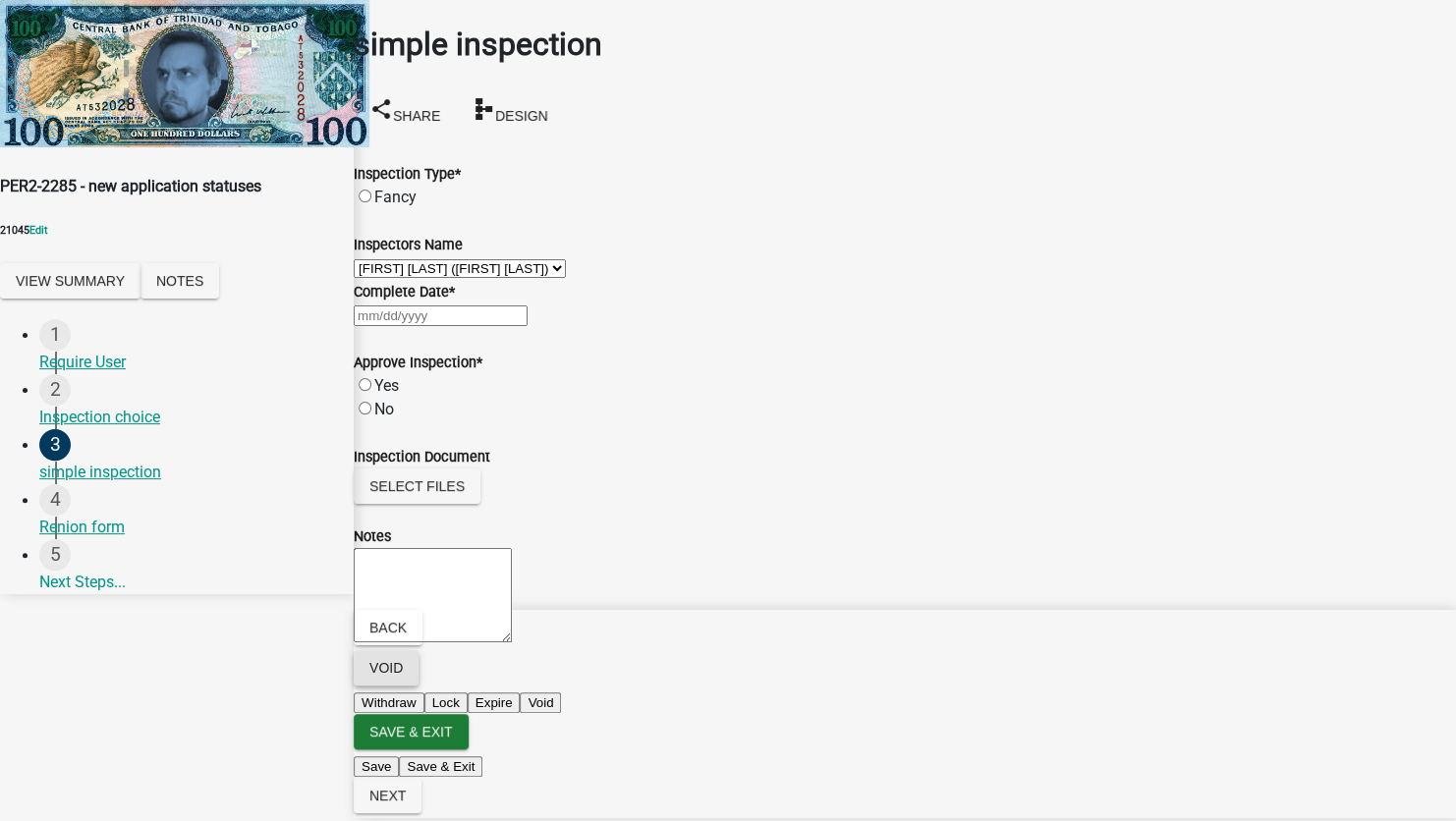 click on "Void" at bounding box center [386, 668] 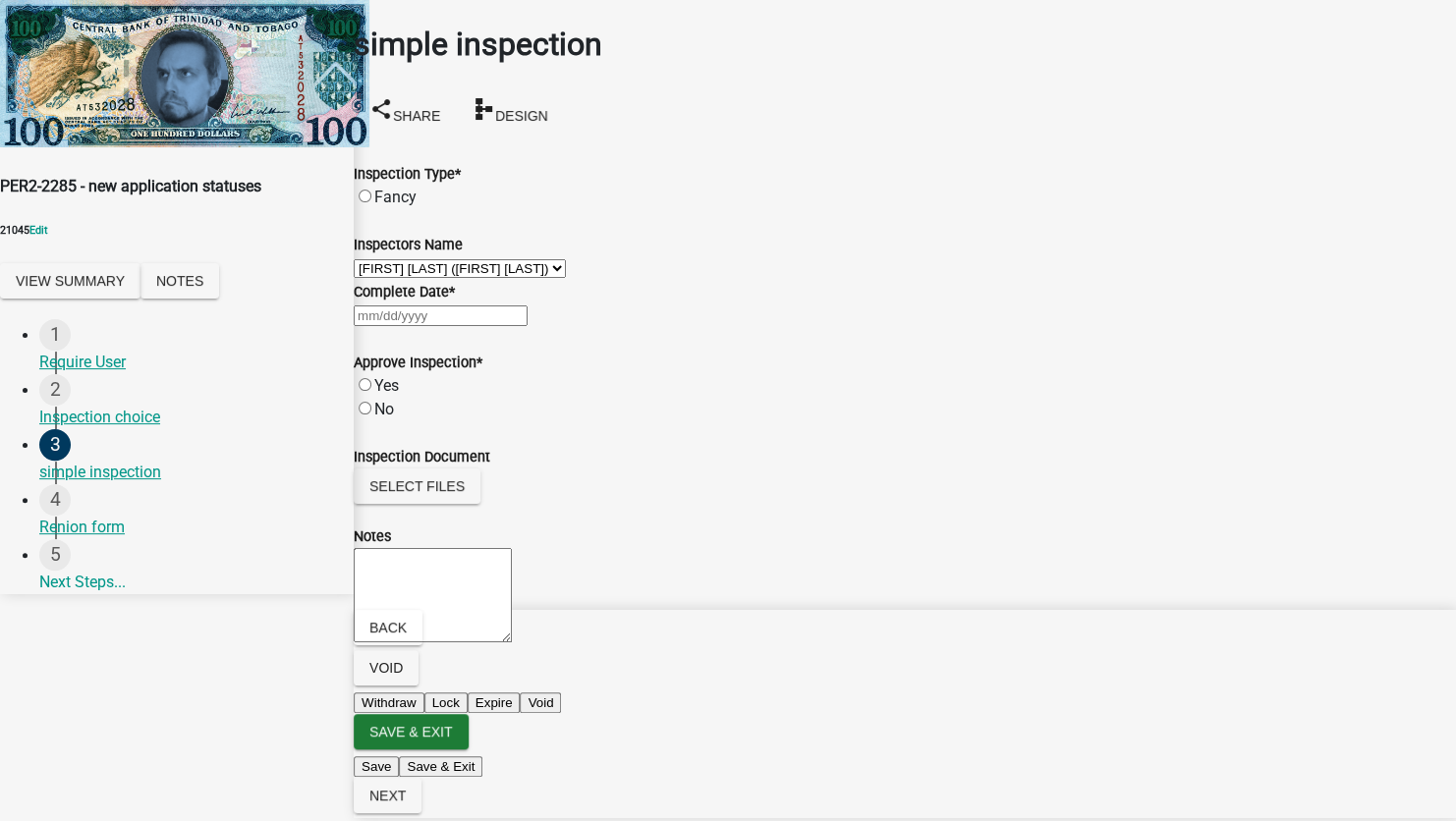 click on "Lock" at bounding box center (446, 702) 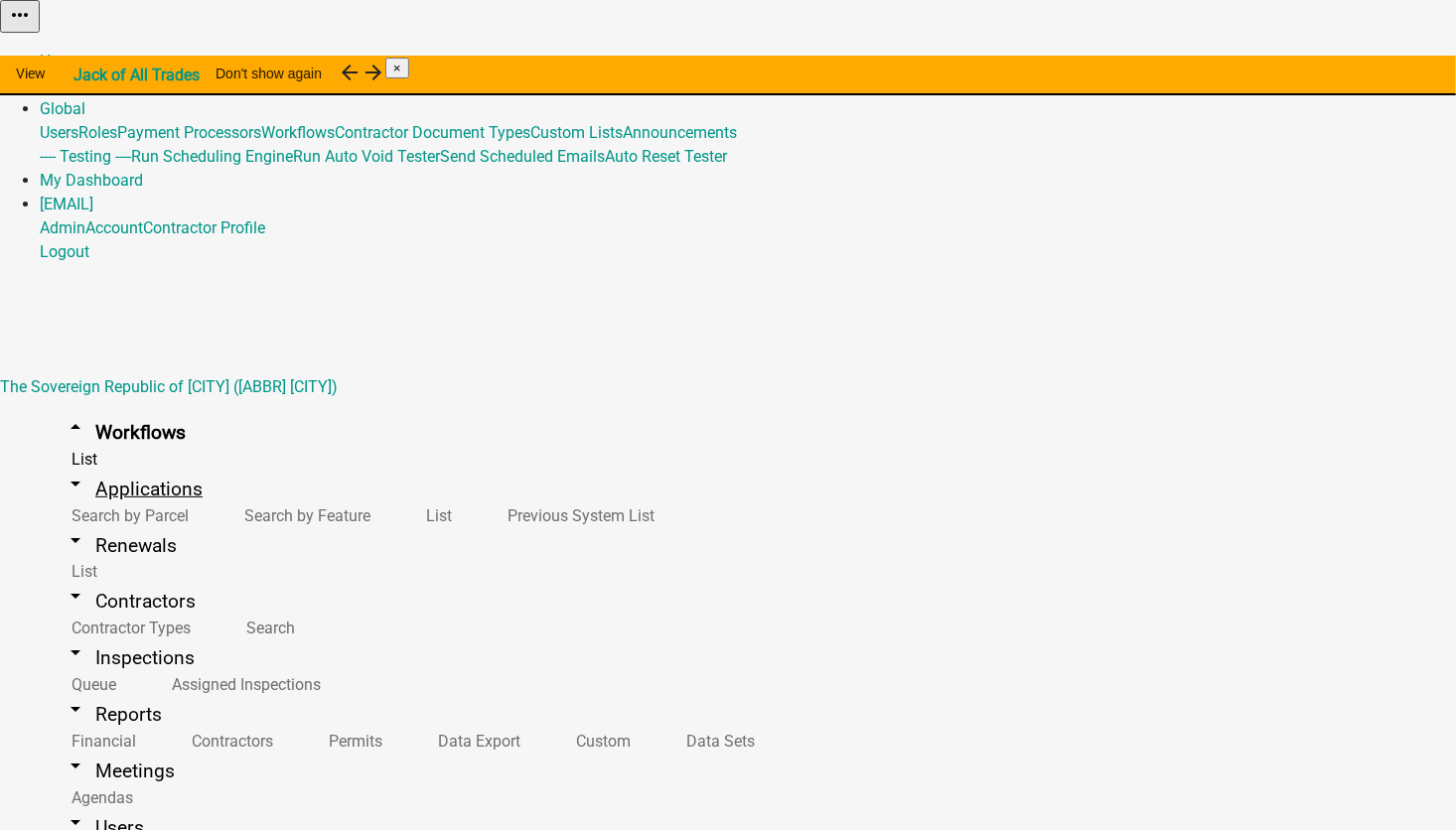 click on "arrow_drop_down   Applications" at bounding box center (133, 488) 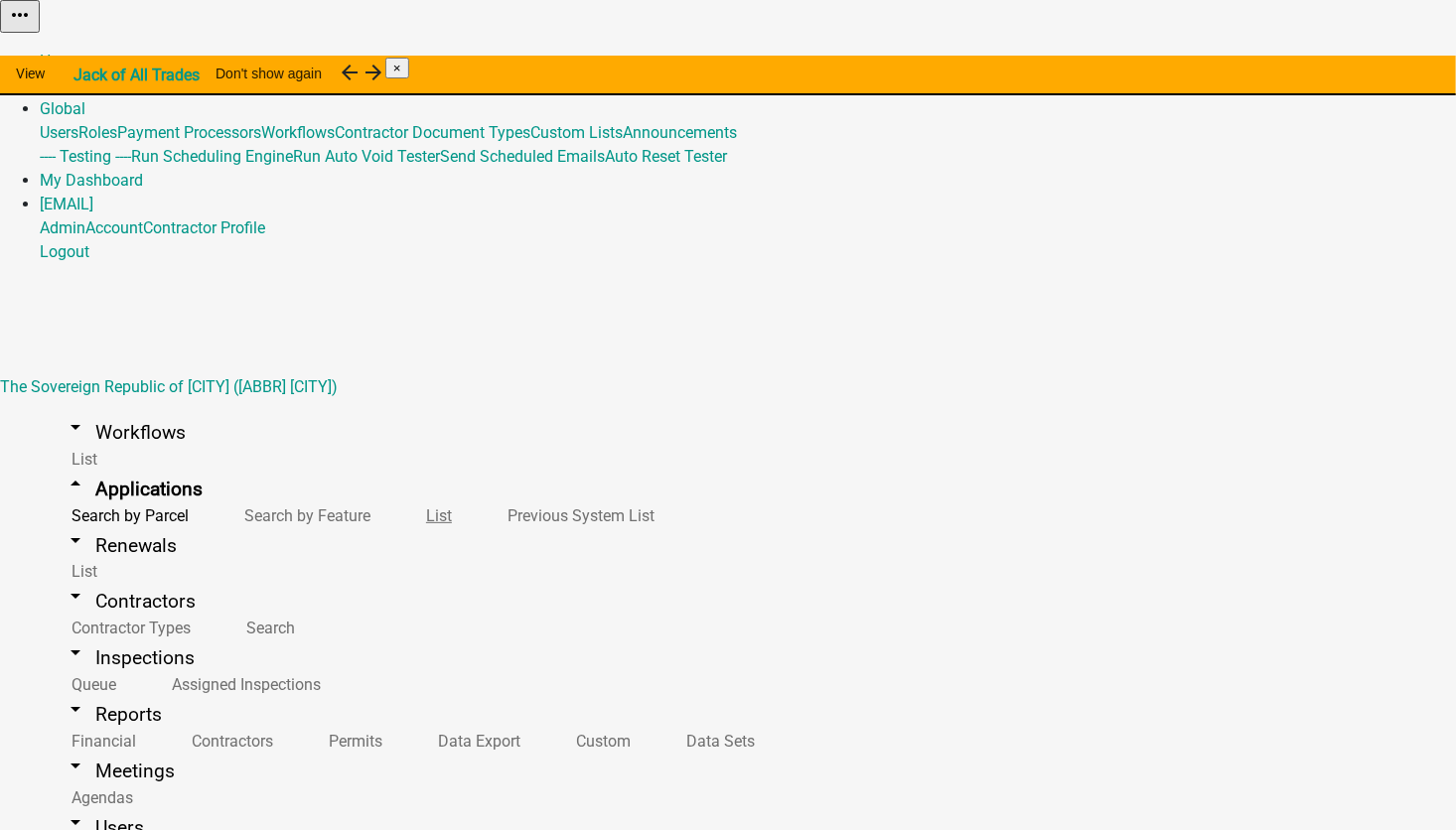 click on "List" at bounding box center (435, 515) 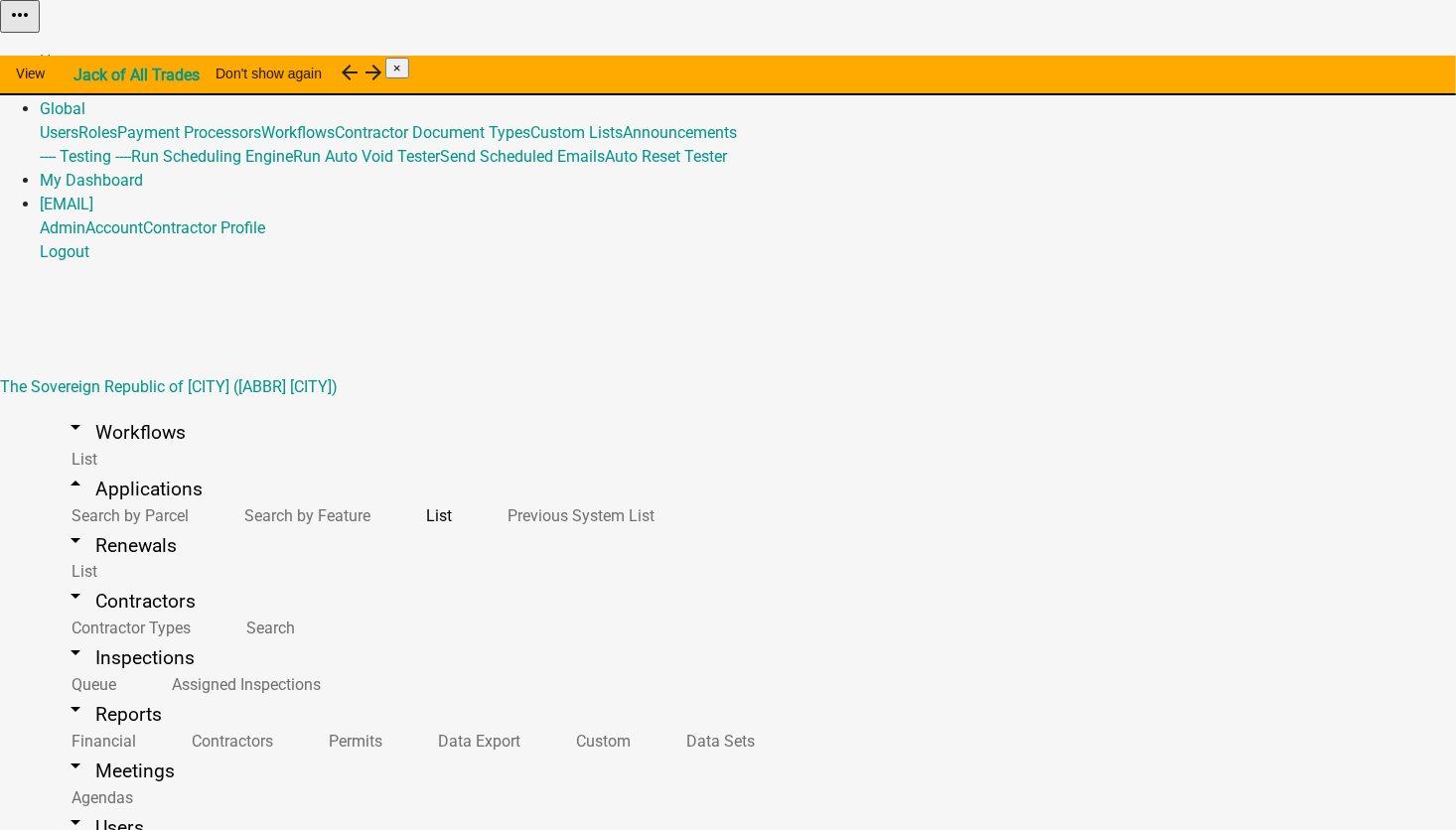 select on "1: 25" 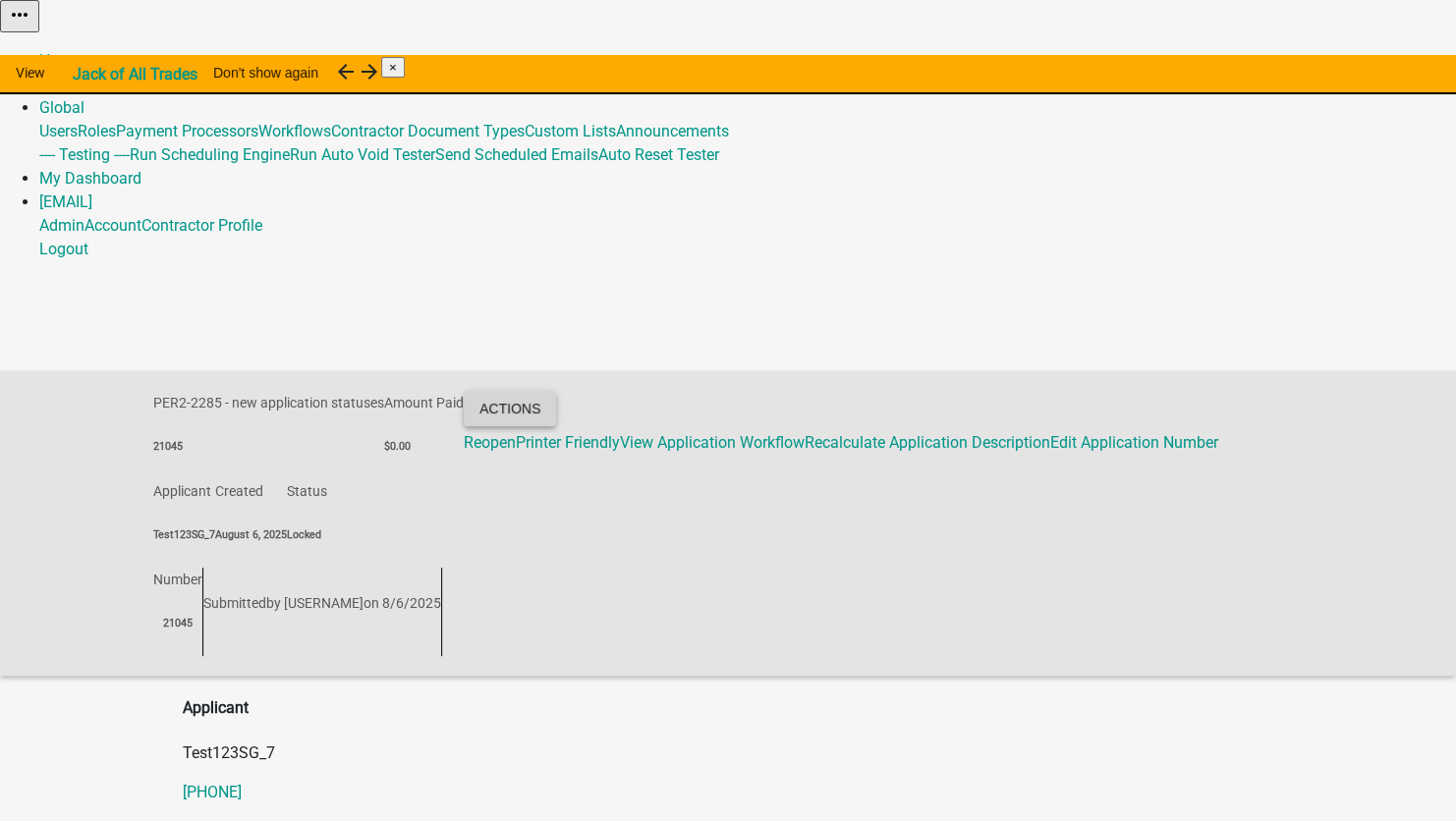 click on "Actions" at bounding box center [510, 409] 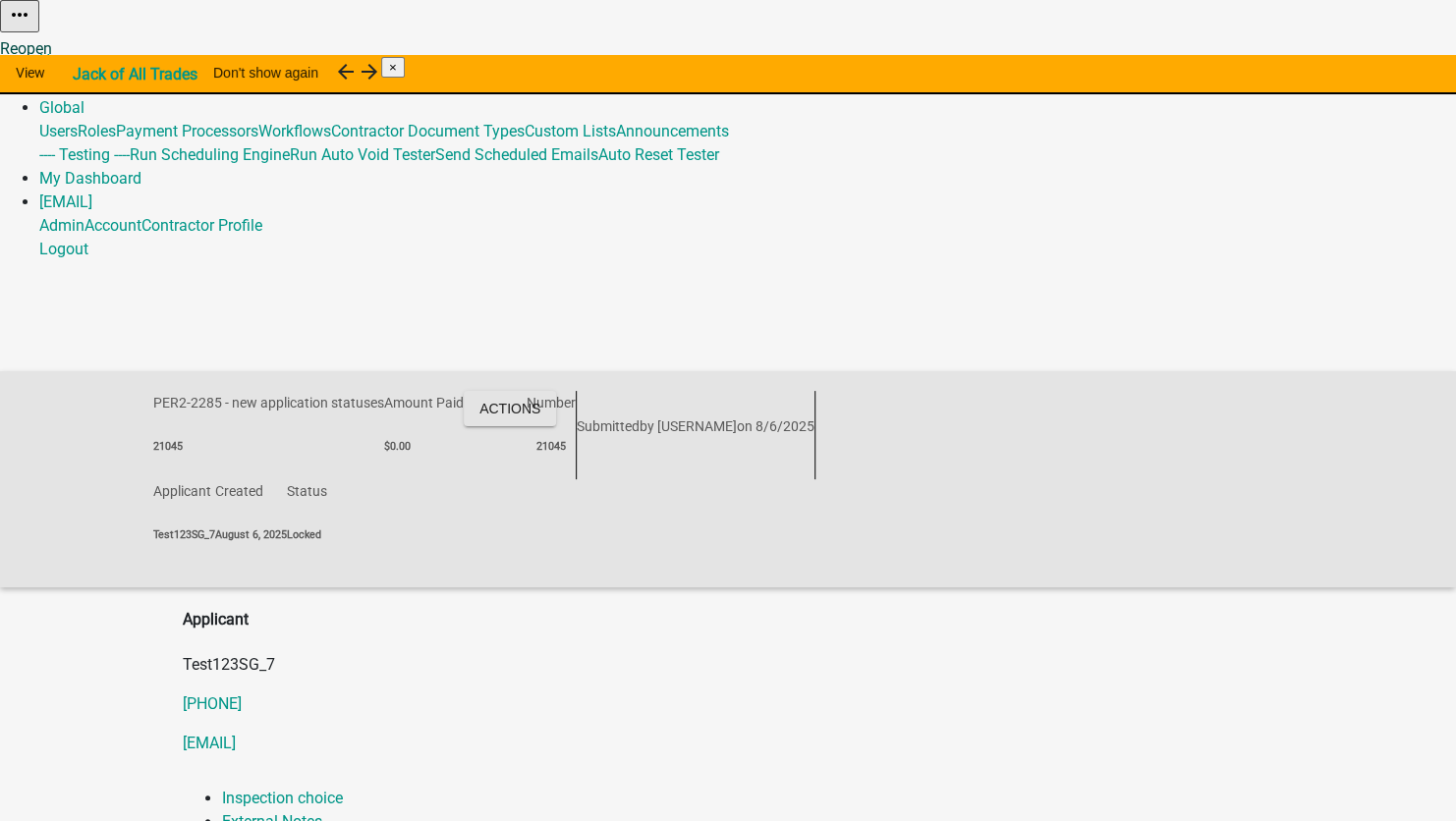 click on "Reopen" 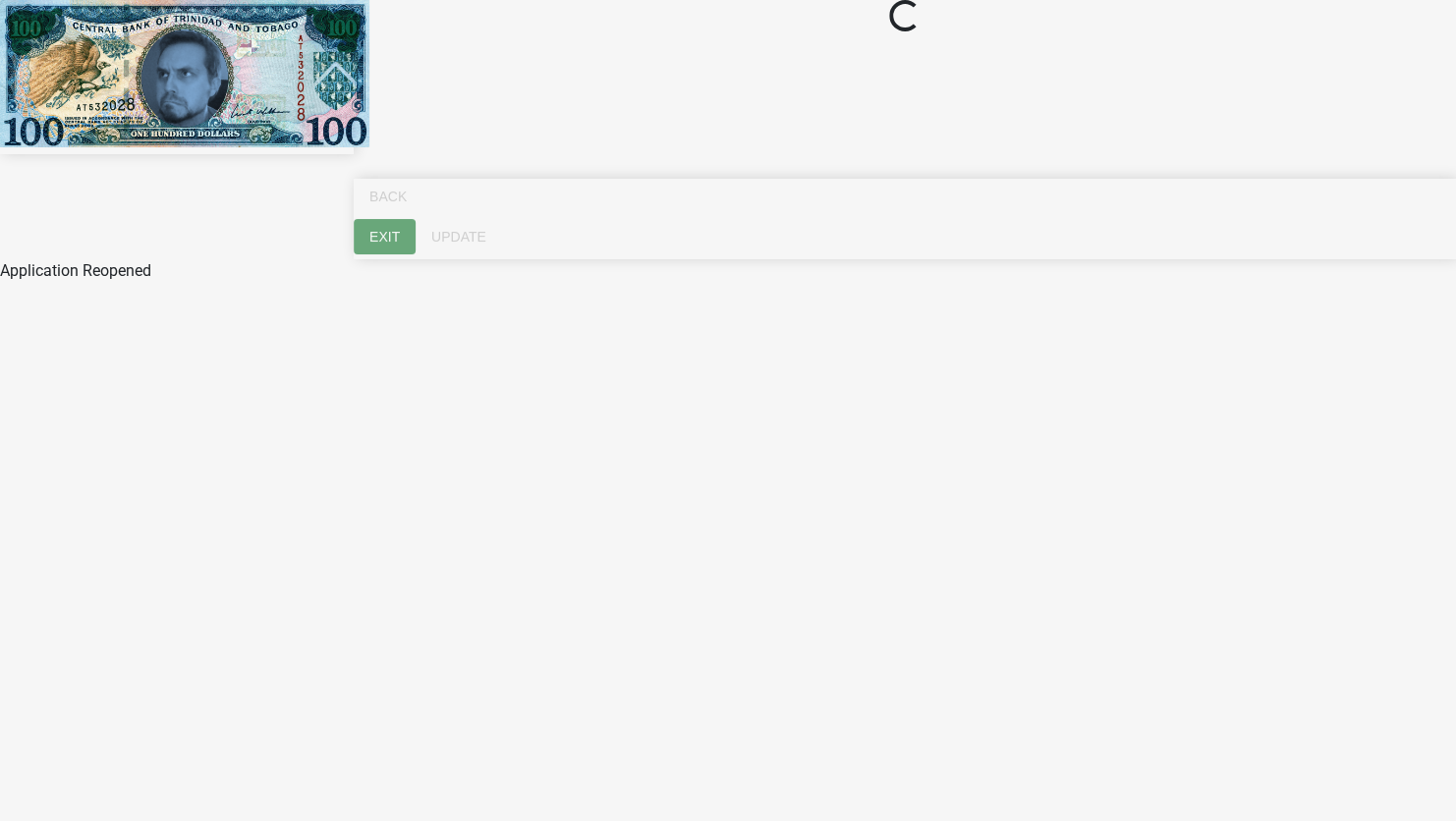 select on "bb416f24-52b1-464e-a2e3-9f2fa419497f" 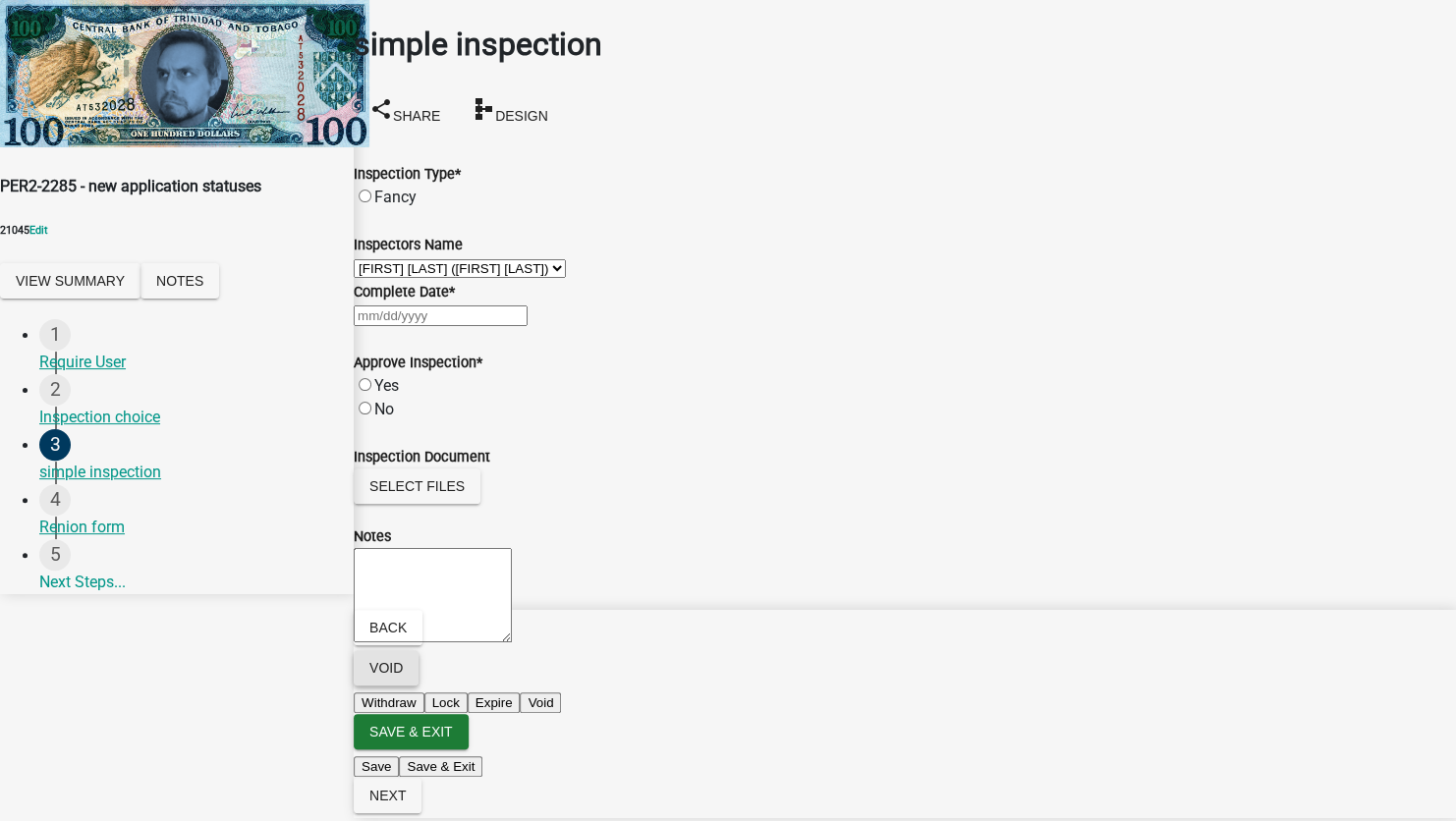 click on "Void" at bounding box center (386, 668) 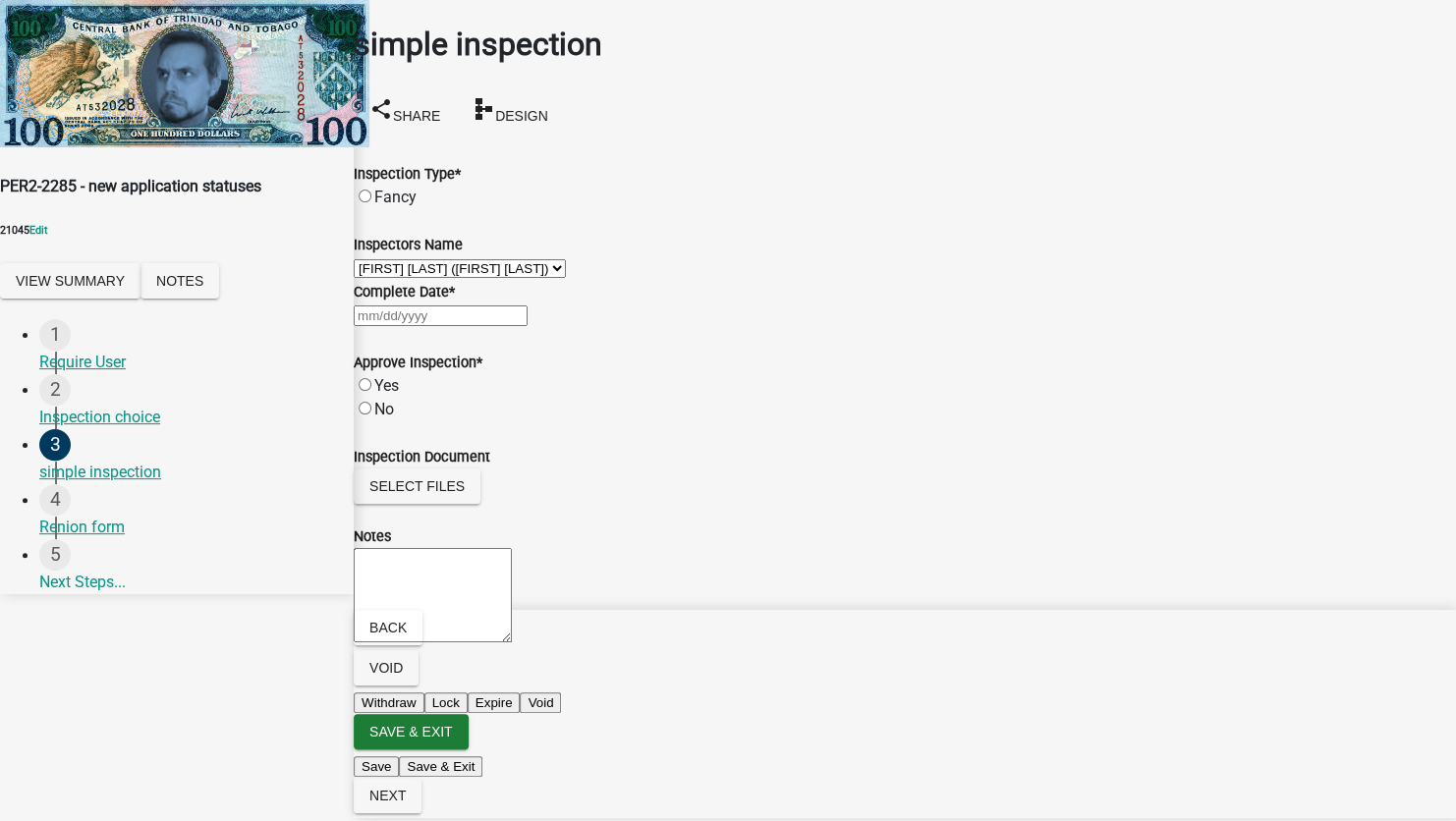 click on "Void" at bounding box center (540, 702) 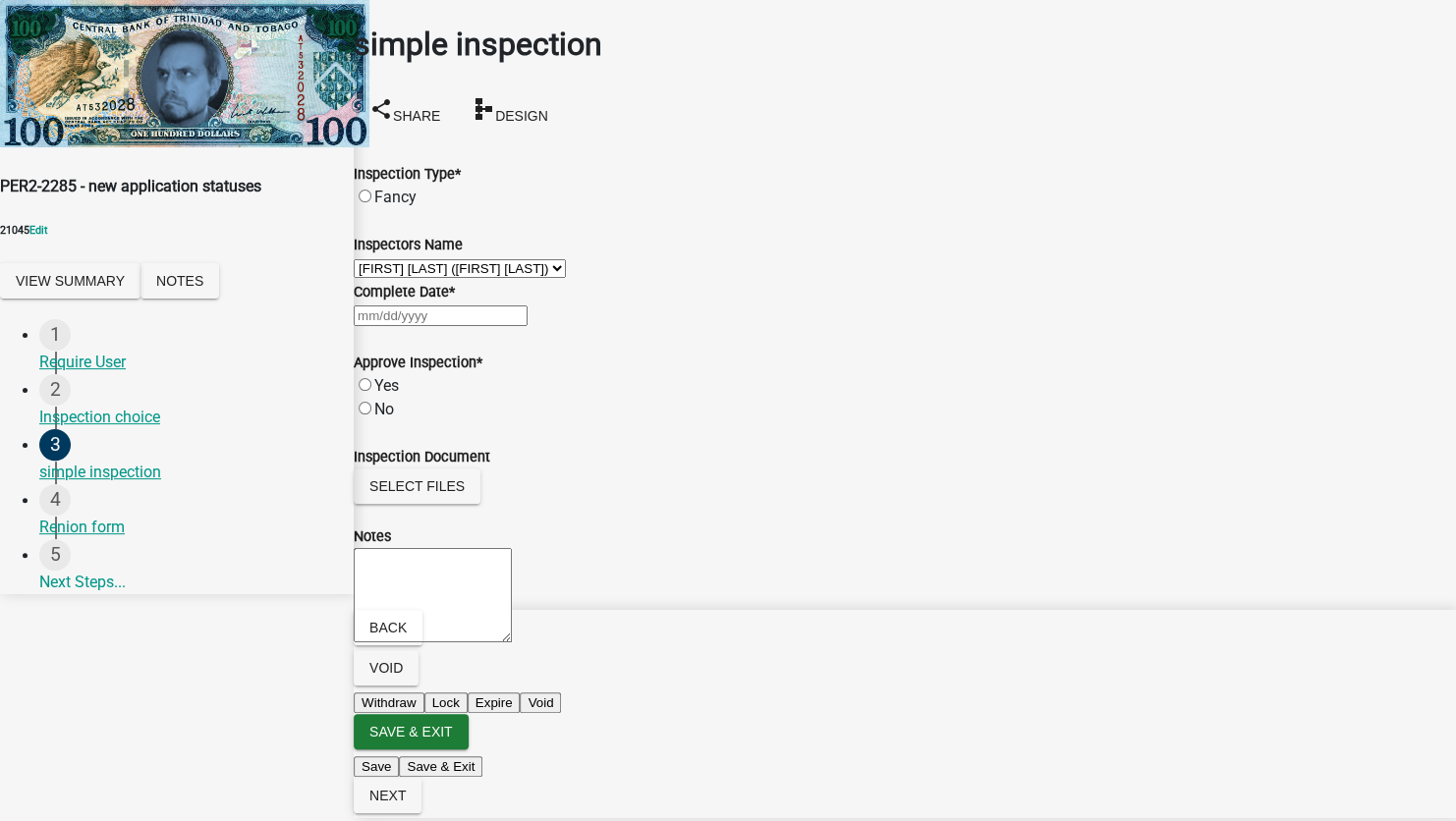 click on "Void Reason" at bounding box center [166, 957] 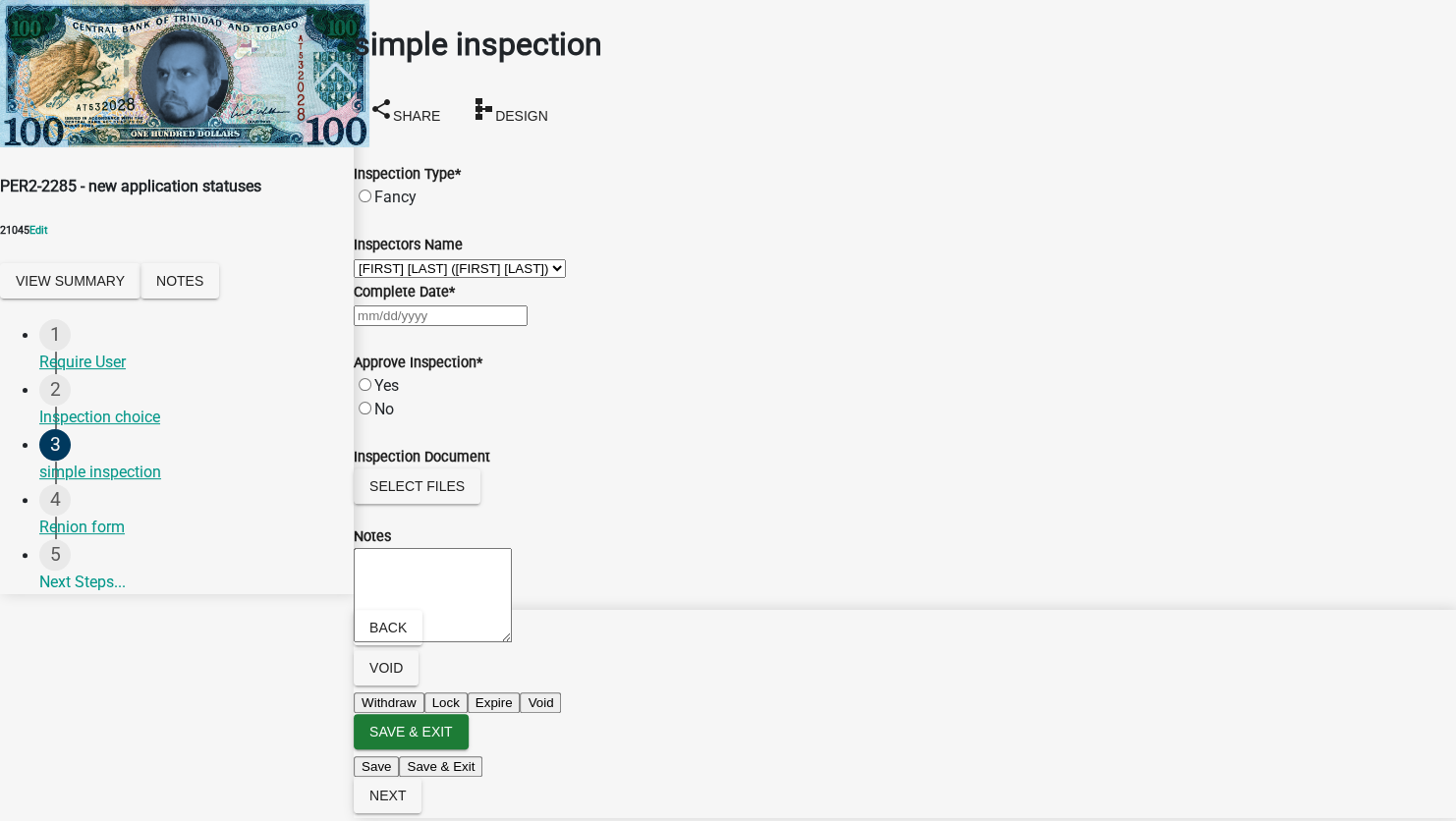 type on "test" 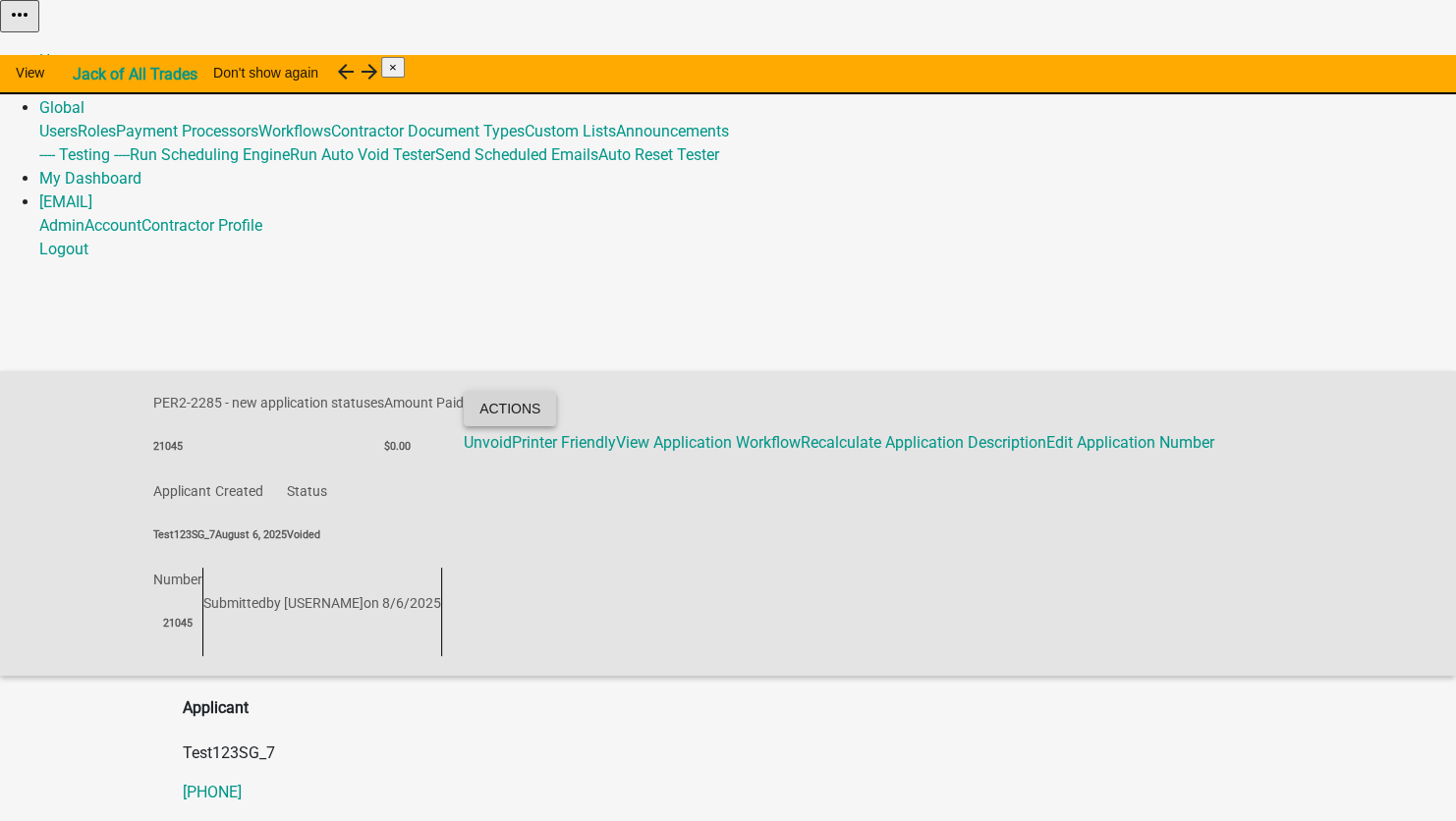 click on "Actions" at bounding box center (510, 409) 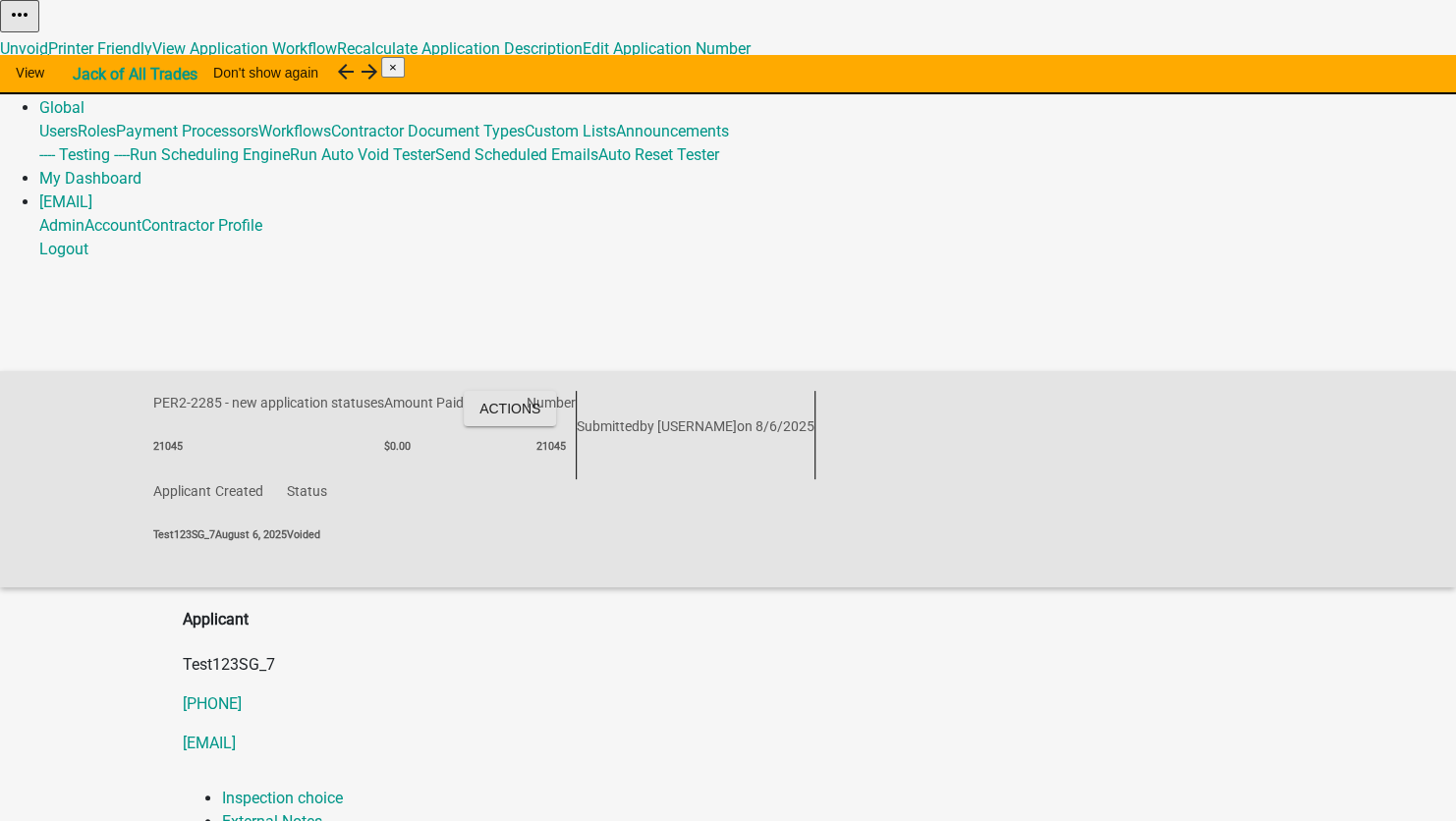 click on "Unvoid" 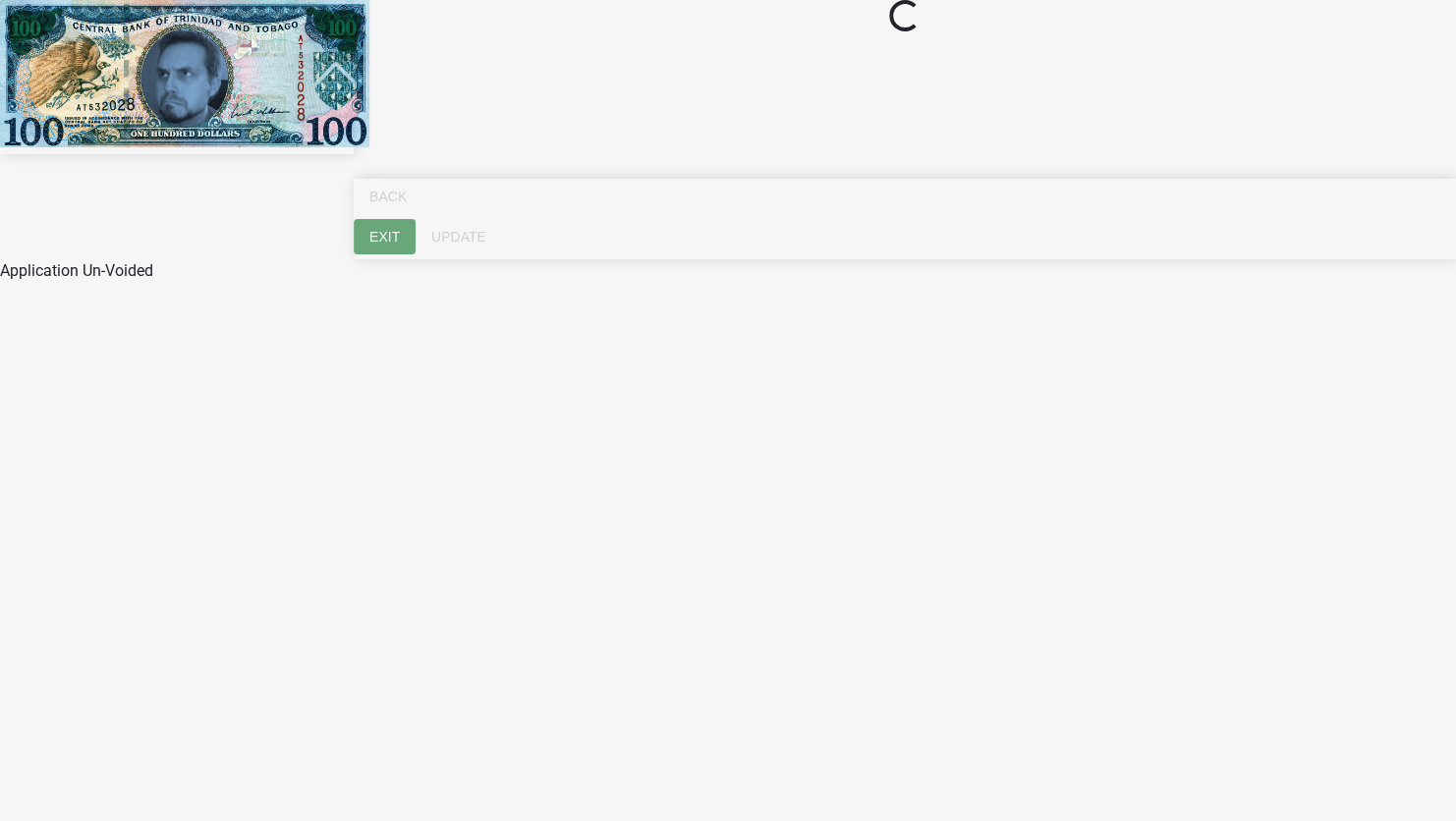 select on "bb416f24-52b1-464e-a2e3-9f2fa419497f" 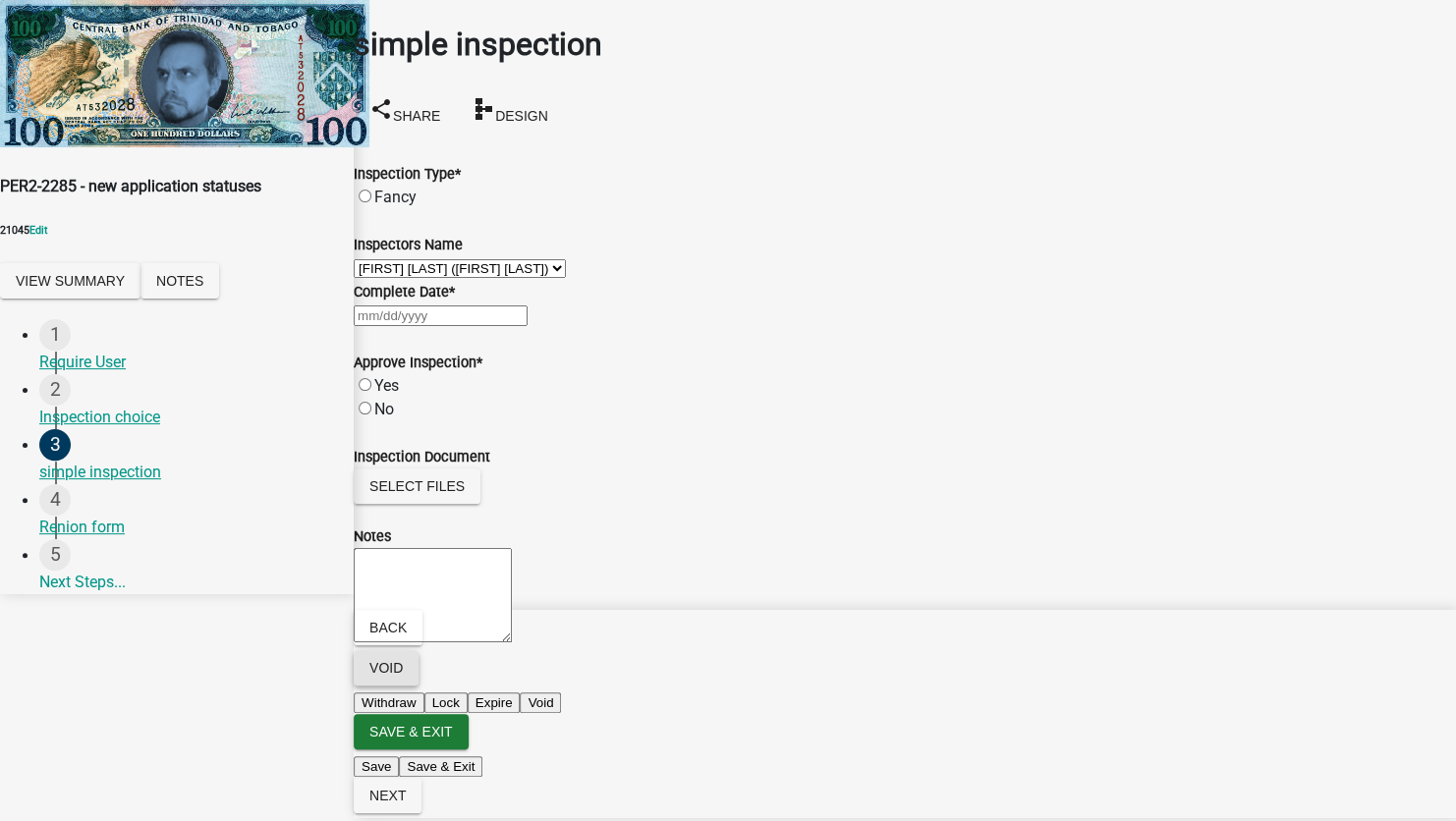 click on "Void" at bounding box center [386, 668] 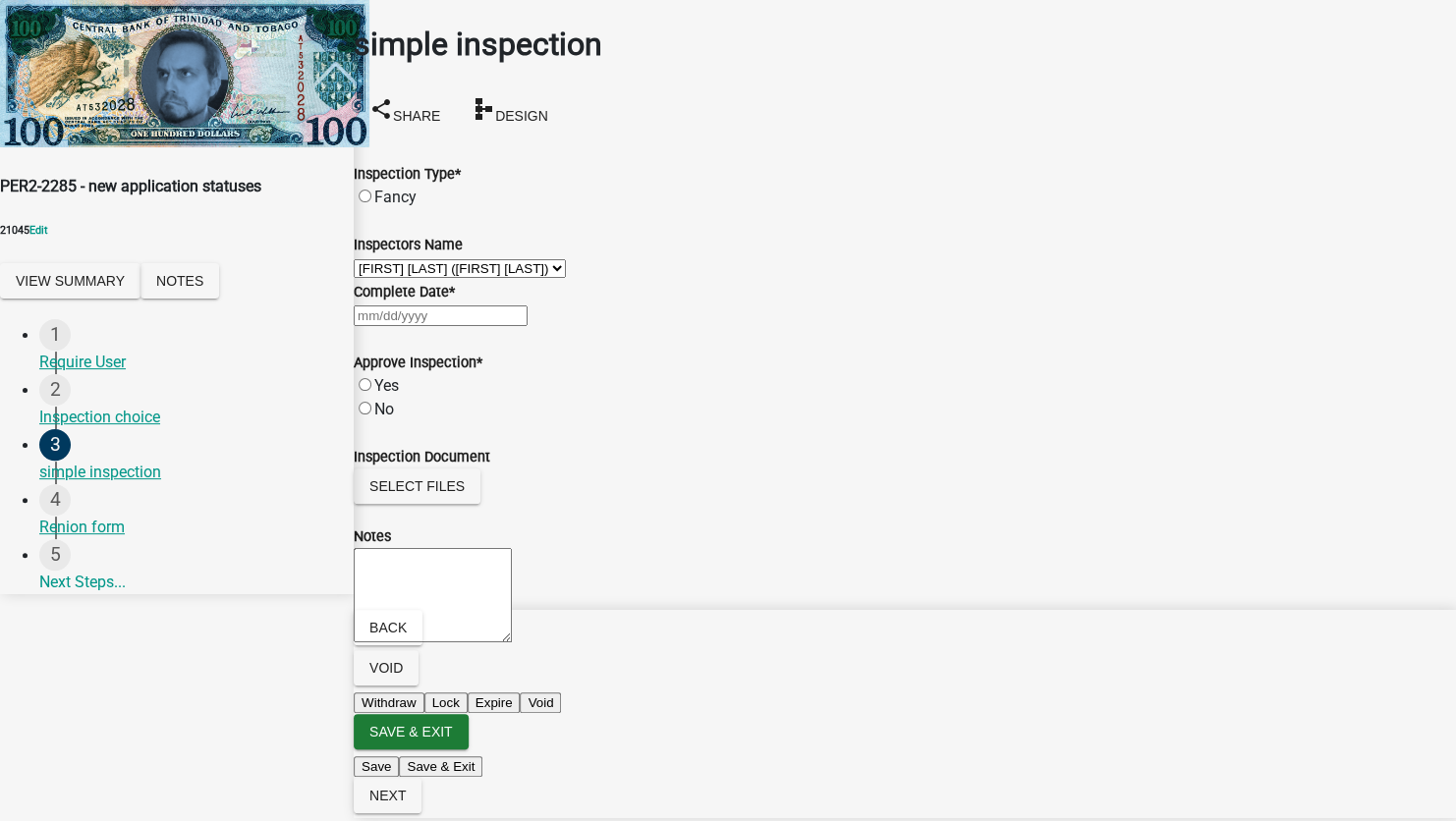 click on "Expire" at bounding box center (494, 702) 